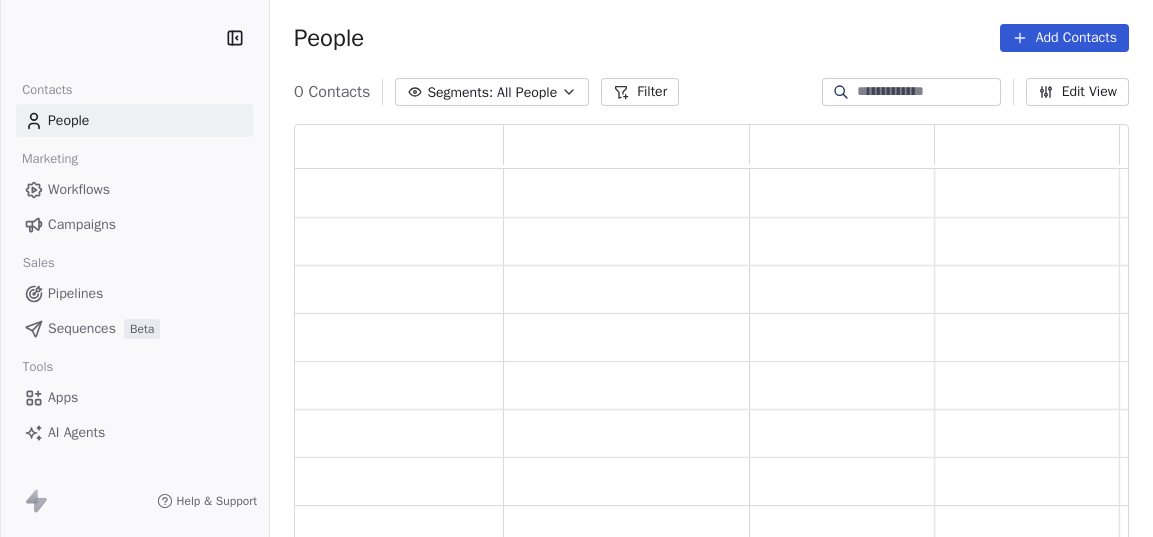 scroll, scrollTop: 0, scrollLeft: 0, axis: both 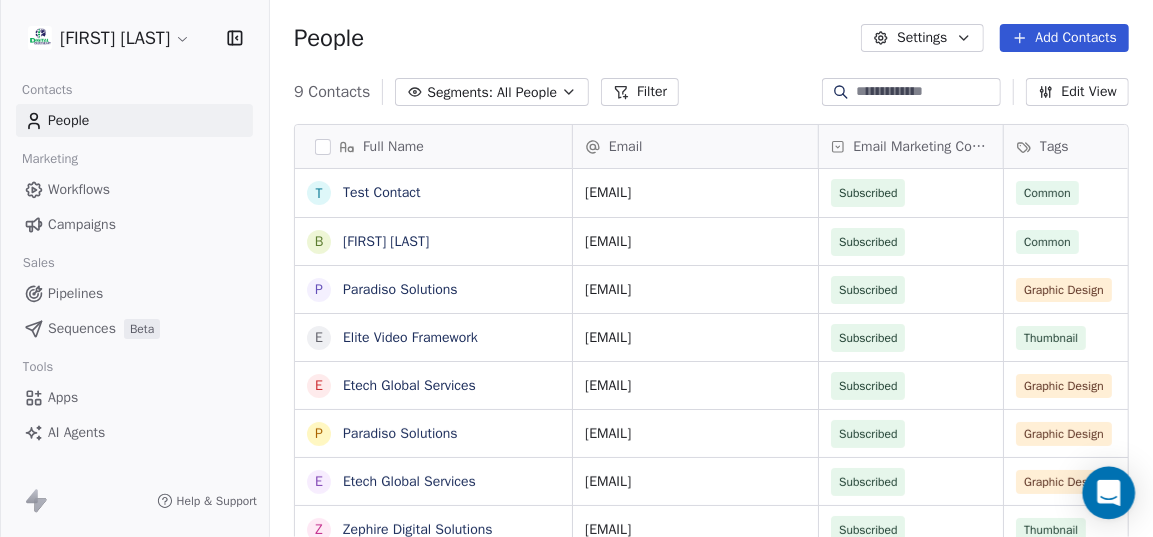 click 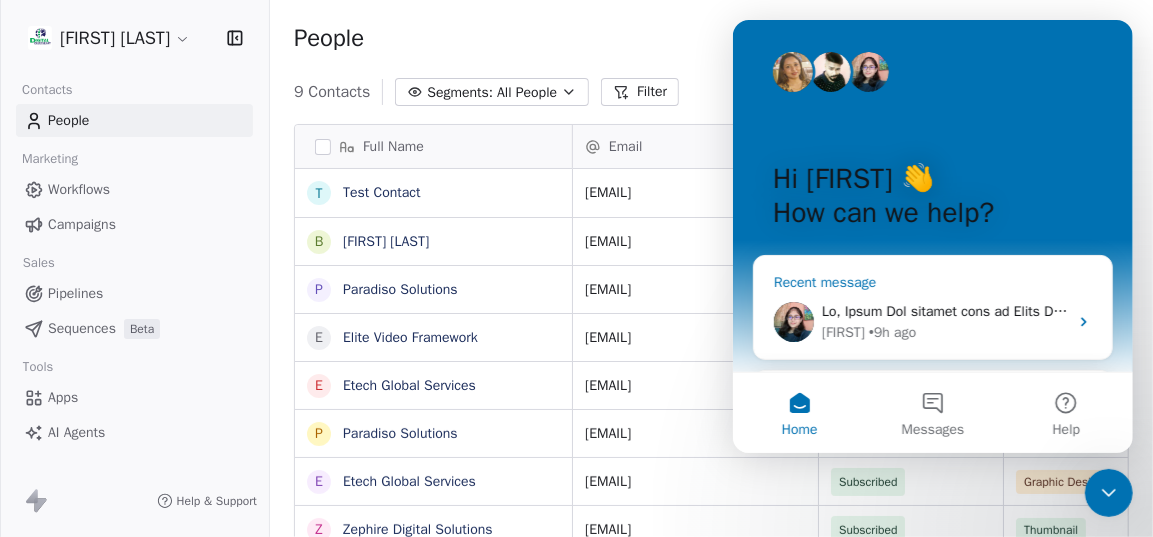 scroll, scrollTop: 0, scrollLeft: 0, axis: both 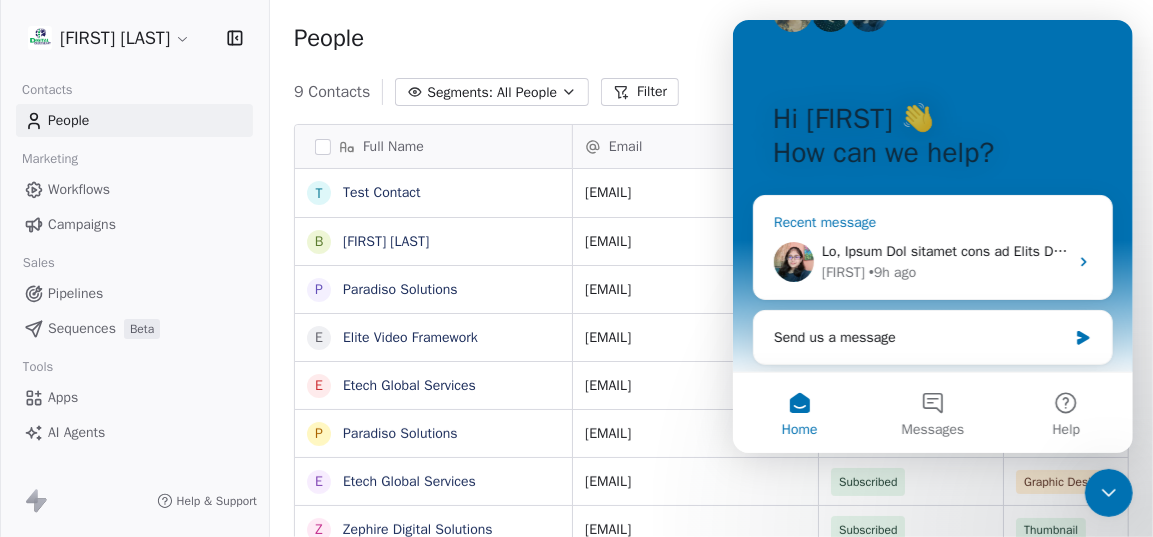 click 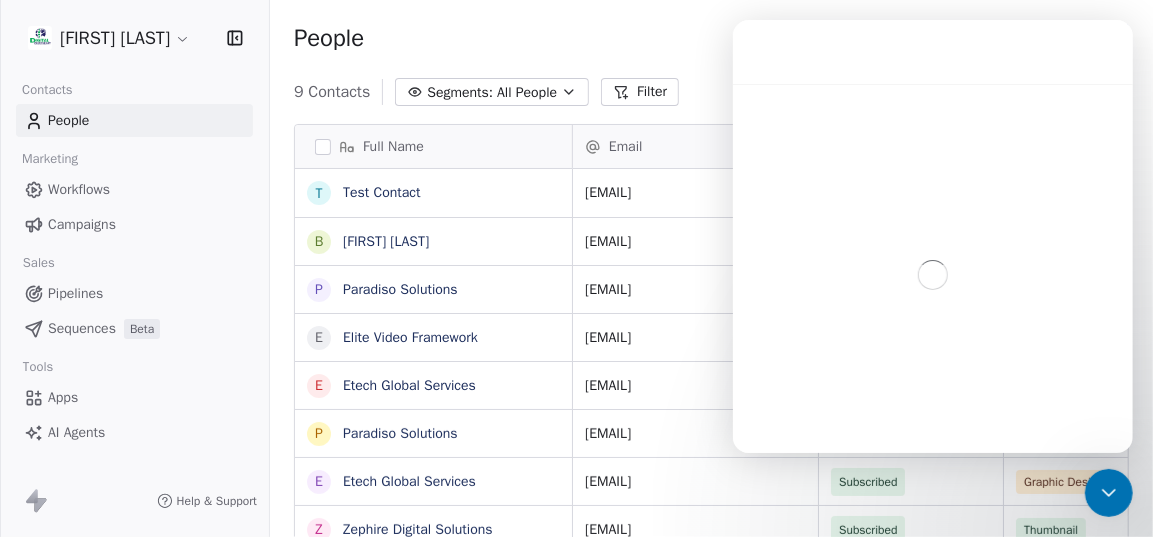 scroll, scrollTop: 0, scrollLeft: 0, axis: both 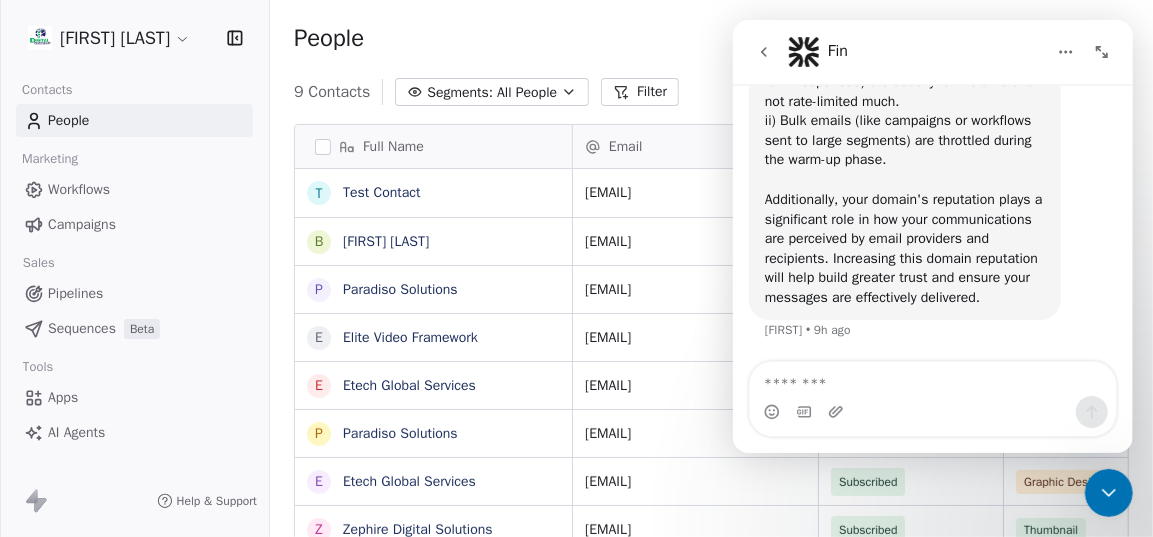 drag, startPoint x: 1104, startPoint y: 499, endPoint x: 2169, endPoint y: 946, distance: 1155.0039 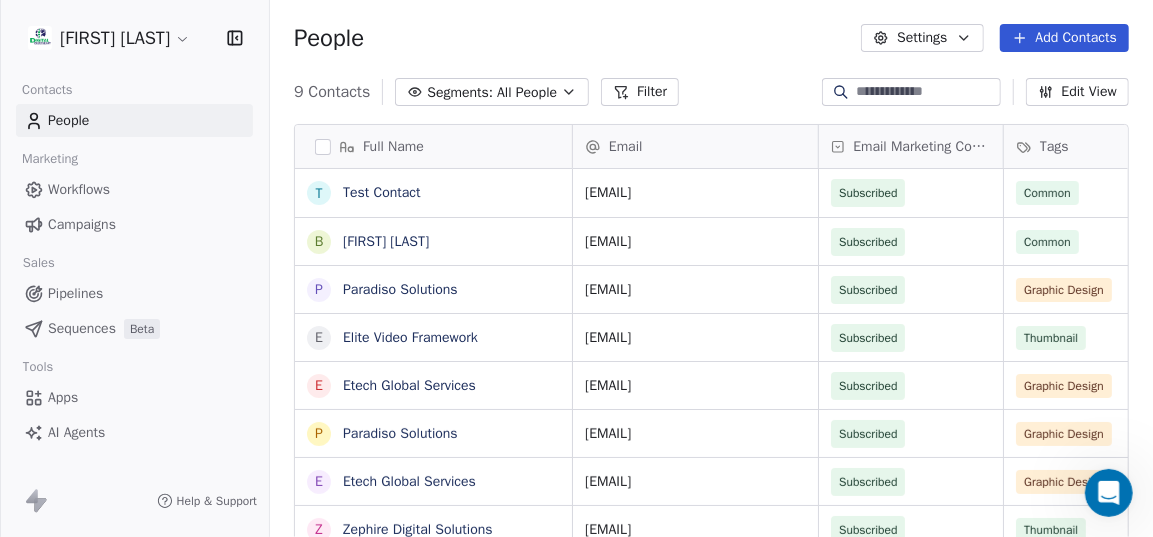 scroll, scrollTop: 0, scrollLeft: 0, axis: both 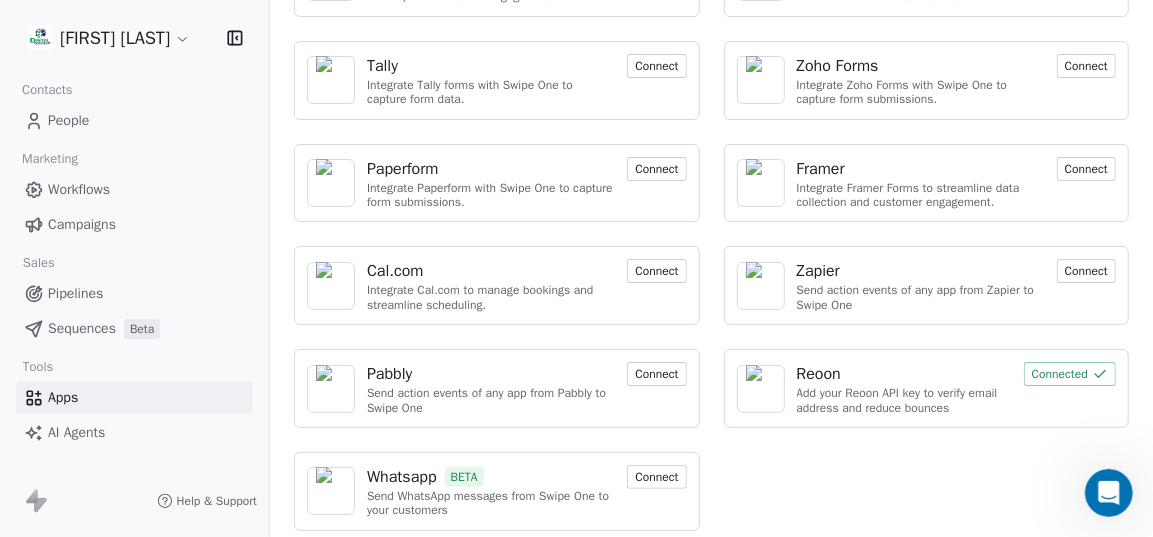 click on "People" at bounding box center [134, 120] 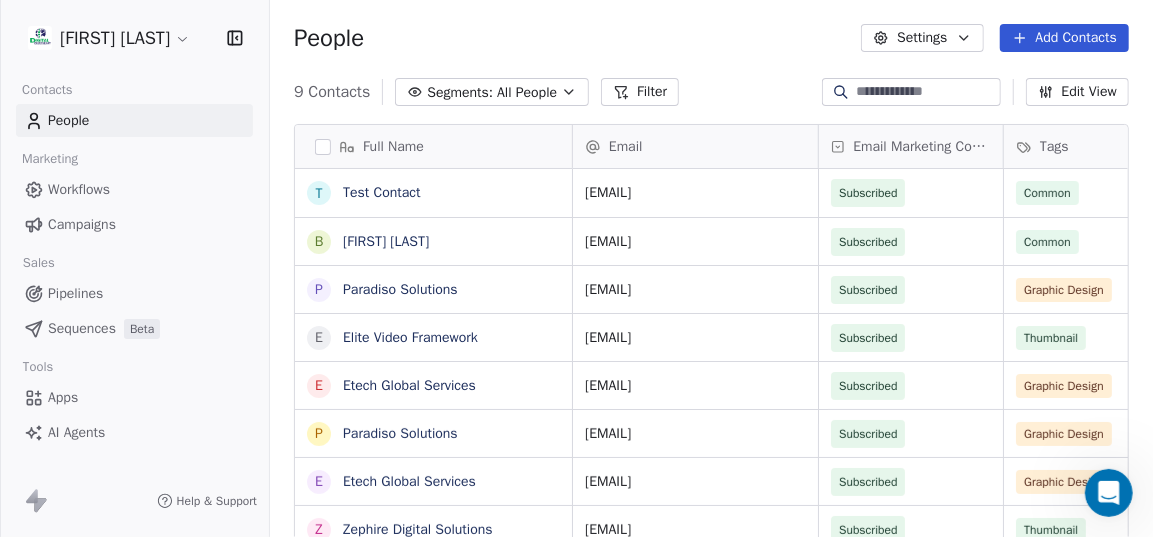 scroll, scrollTop: 0, scrollLeft: 0, axis: both 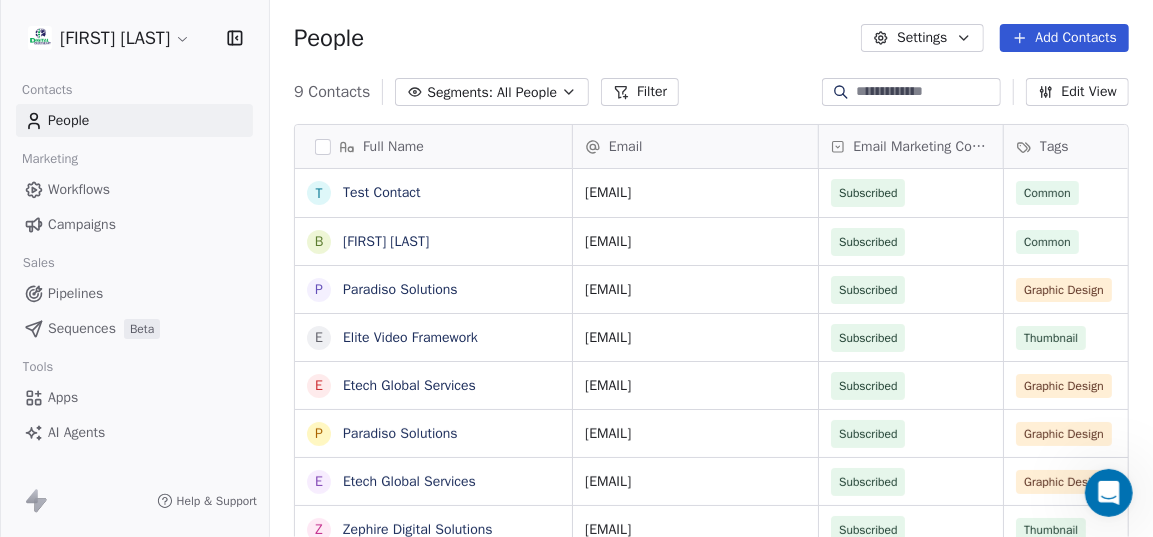 click on "Campaigns" at bounding box center (134, 224) 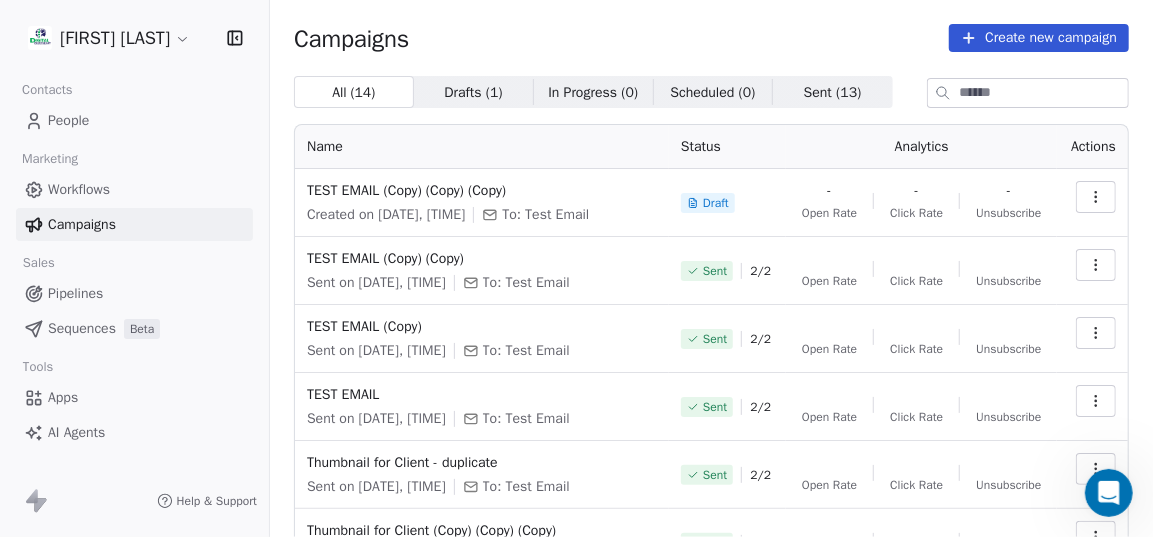 click on "Pipelines" at bounding box center (134, 293) 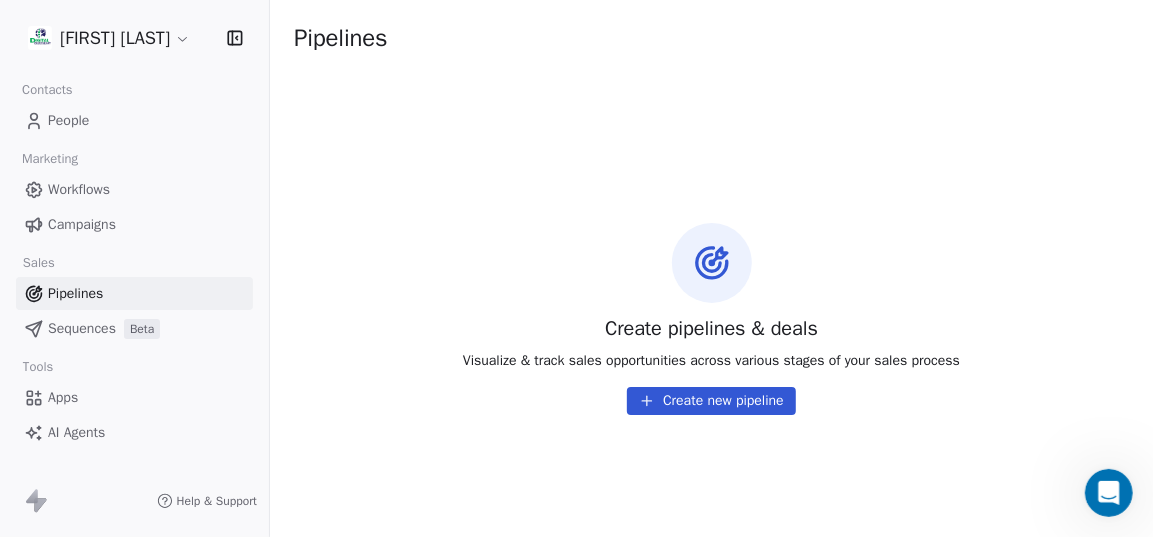 click on "Sequences" at bounding box center (82, 328) 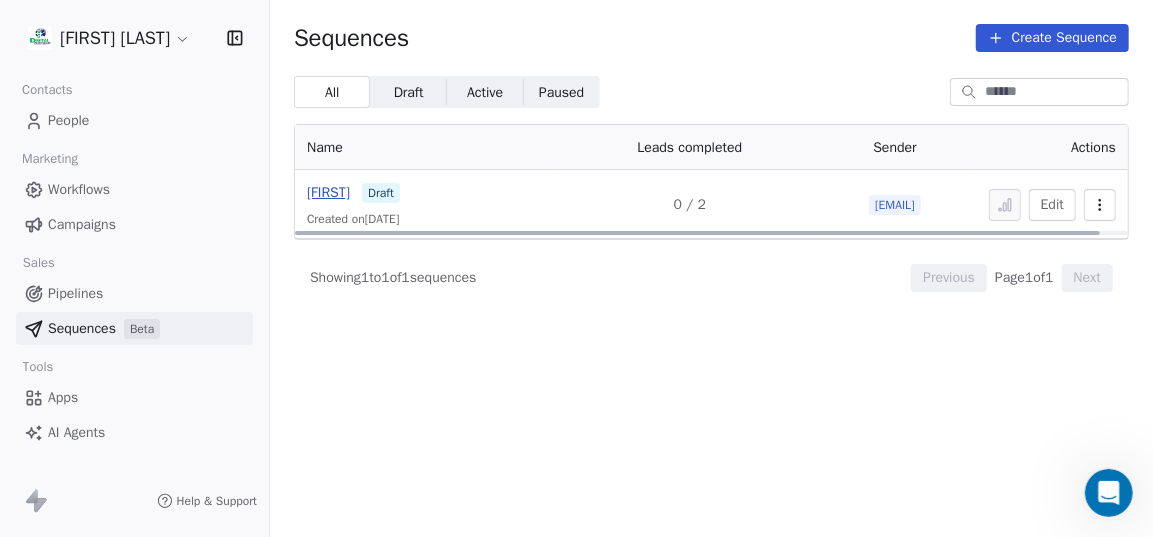 click on "[FIRST]" at bounding box center [328, 192] 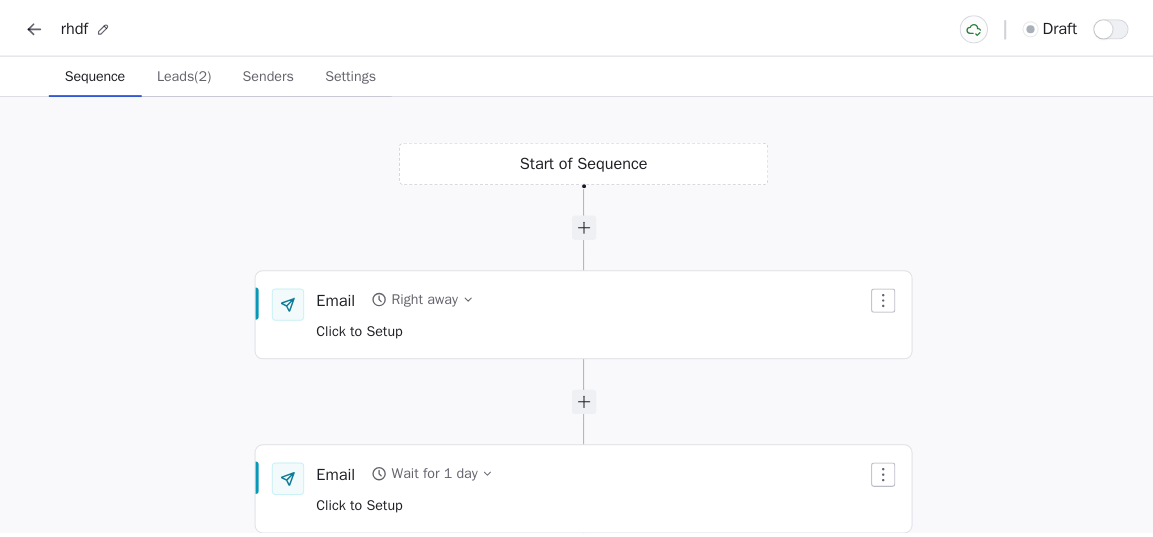 scroll, scrollTop: 0, scrollLeft: 0, axis: both 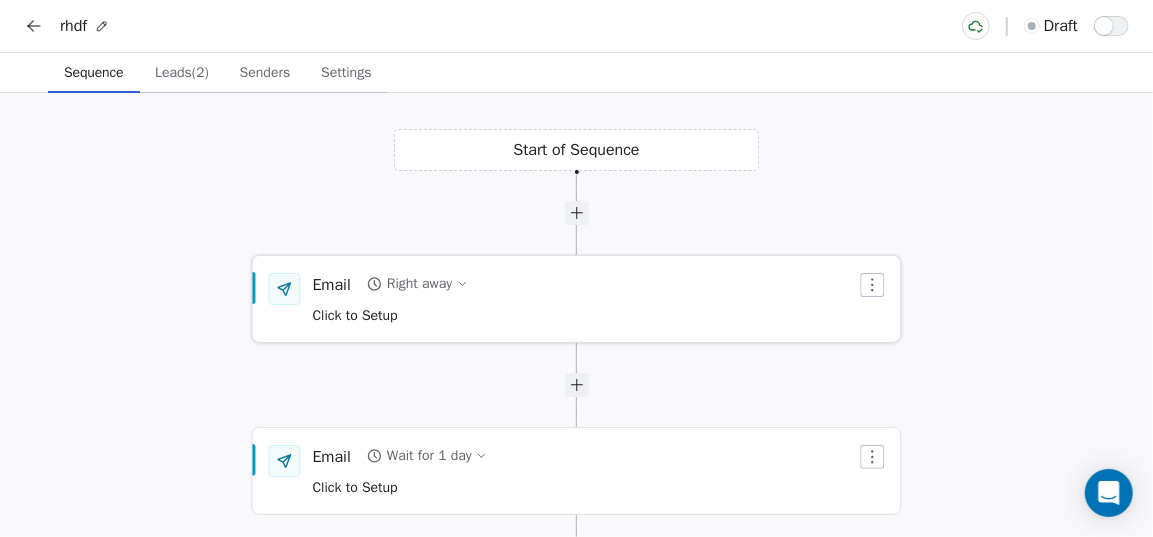 click 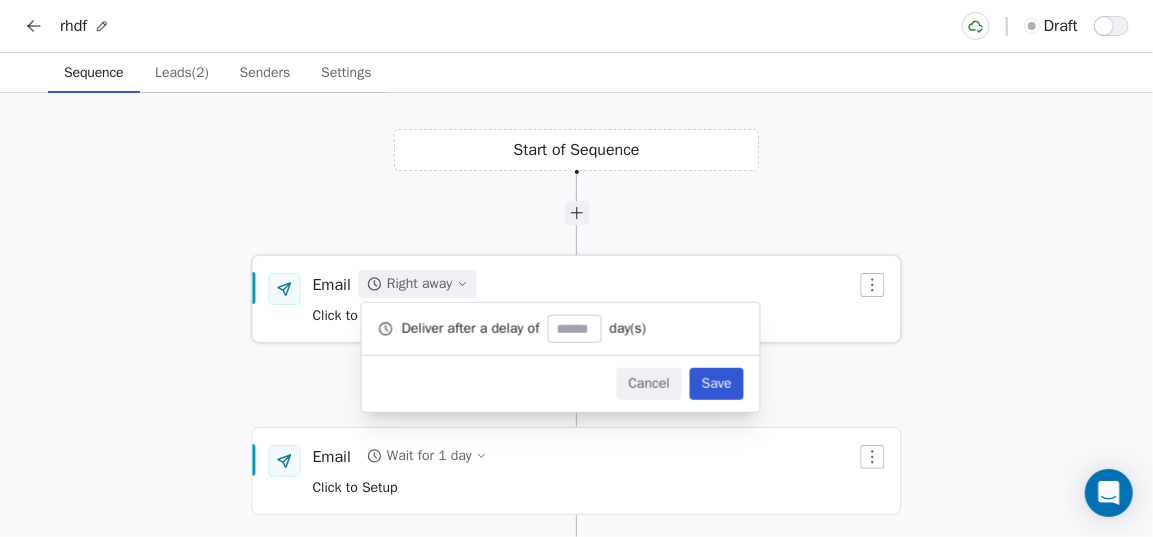 click 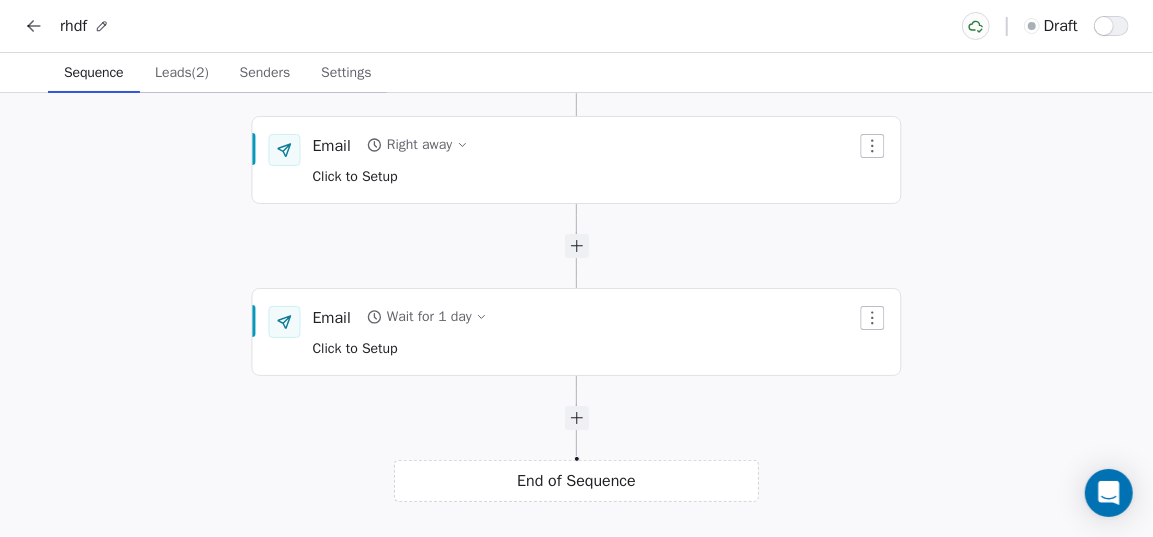 click on "End of Sequence" at bounding box center [576, 481] 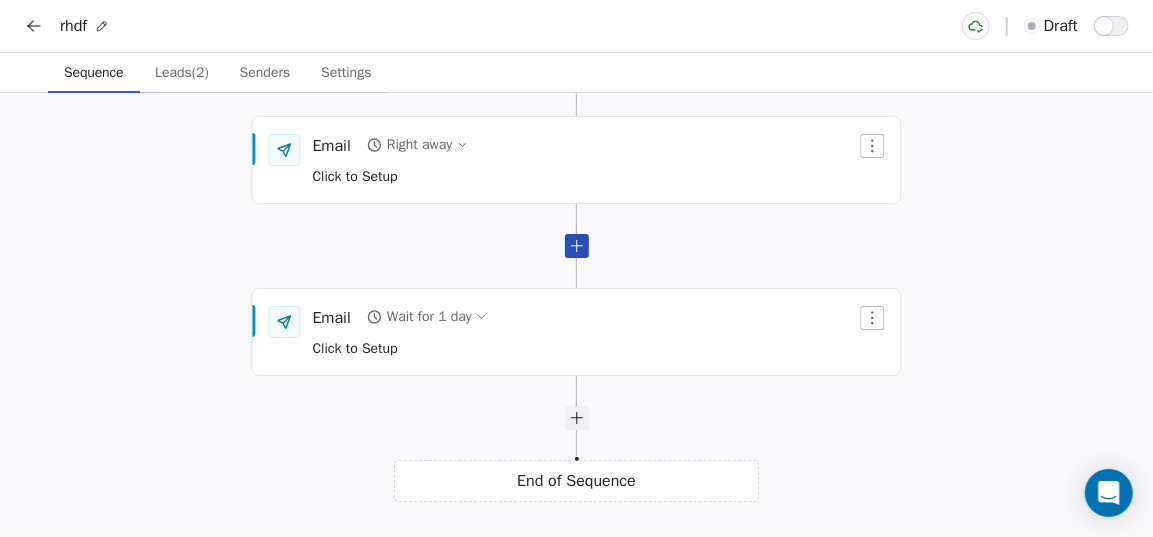 click at bounding box center [577, 246] 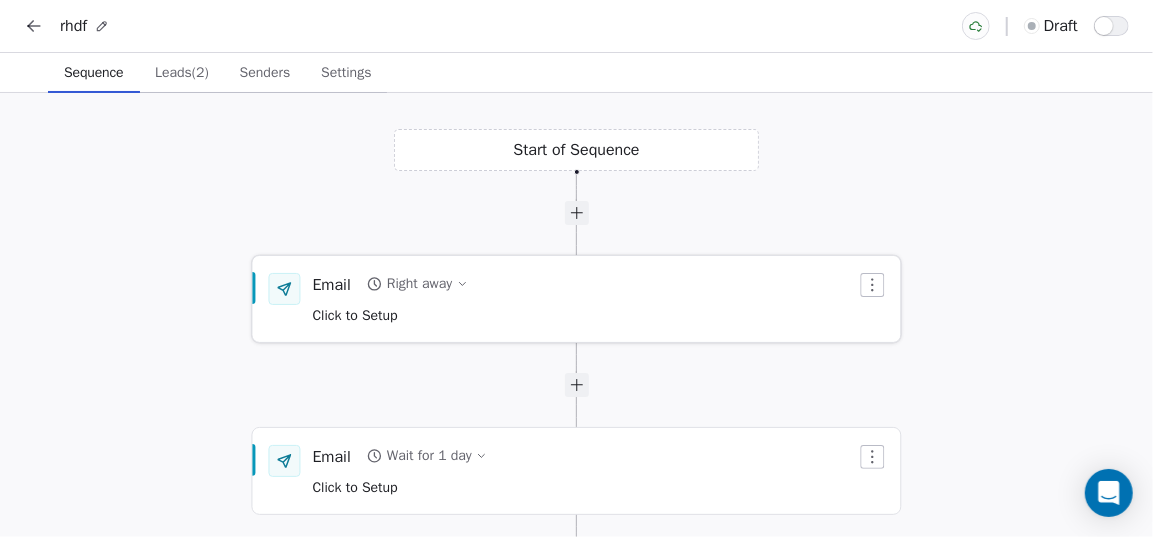 click on "Right away" at bounding box center [419, 284] 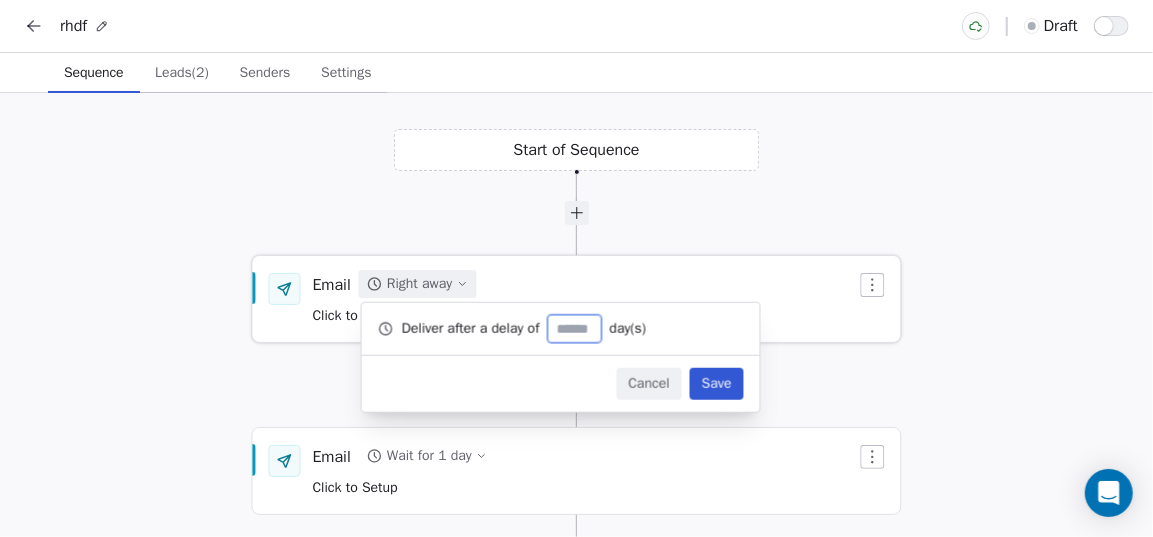 click on "Email Right away Click to Setup" at bounding box center [585, 299] 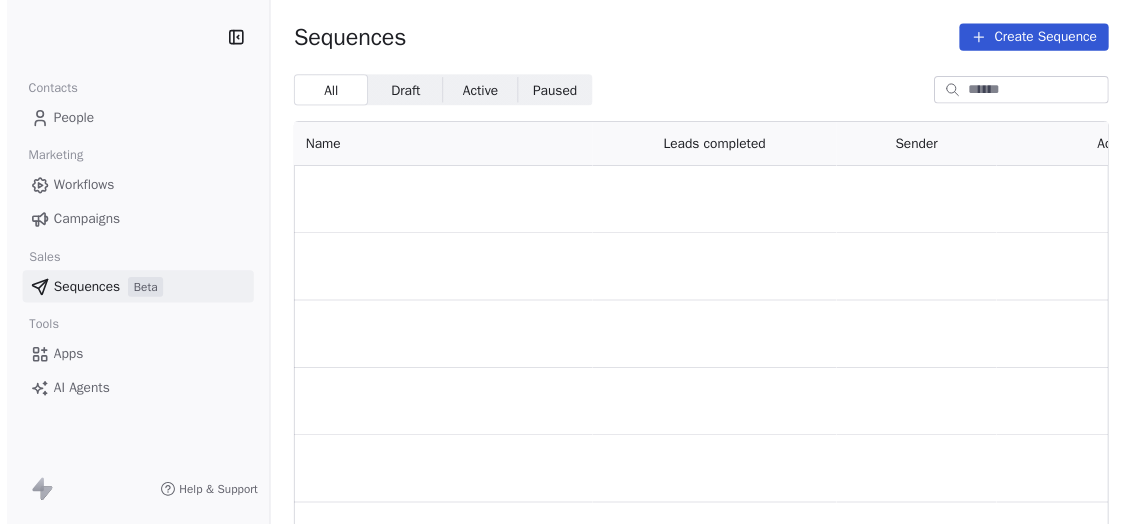 scroll, scrollTop: 0, scrollLeft: 0, axis: both 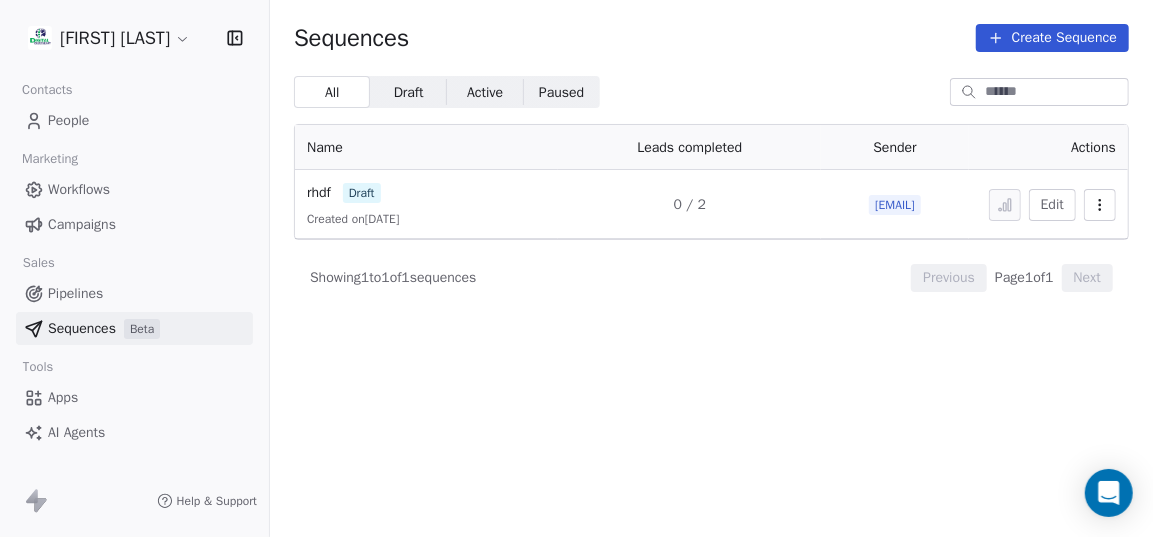 click on "Showing  1  to  1  of  1  sequences Previous Page  1  of  1 Next" at bounding box center (711, 278) 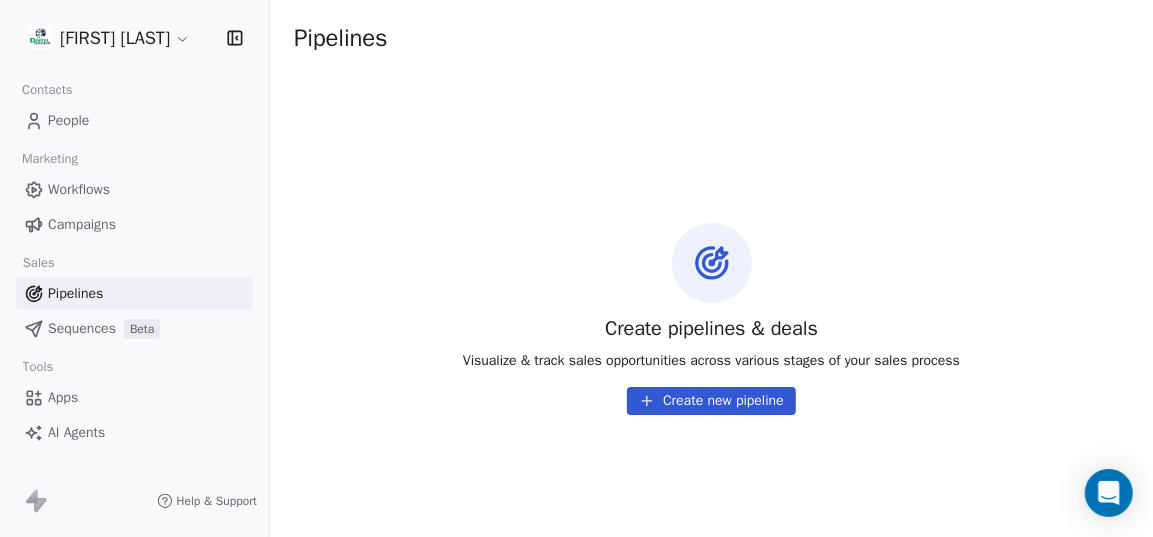 click on "Campaigns" at bounding box center [134, 224] 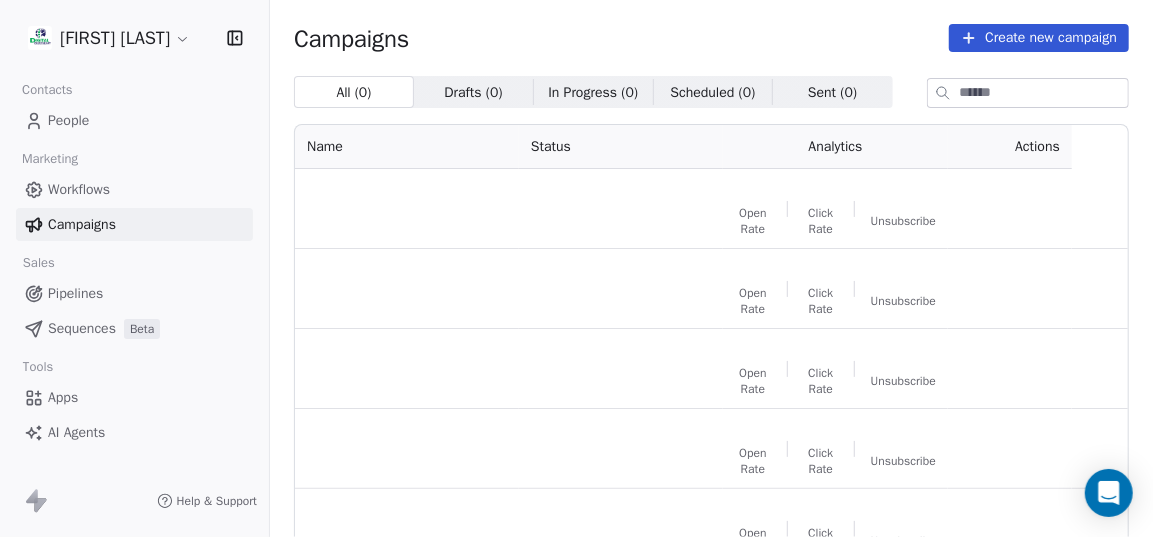 click on "Workflows" at bounding box center [134, 189] 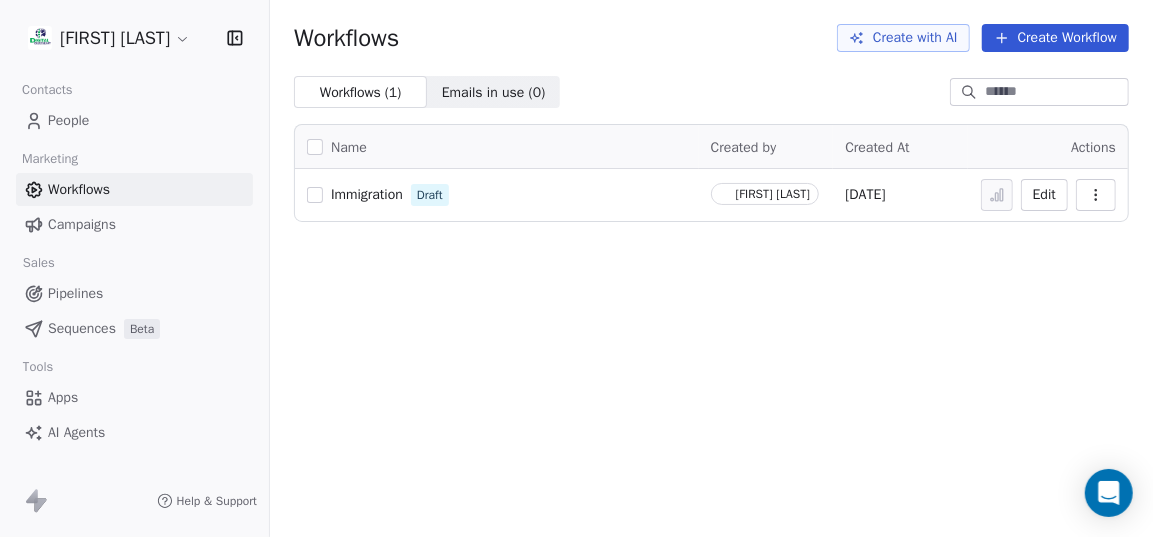 click on "Sequences" at bounding box center [82, 328] 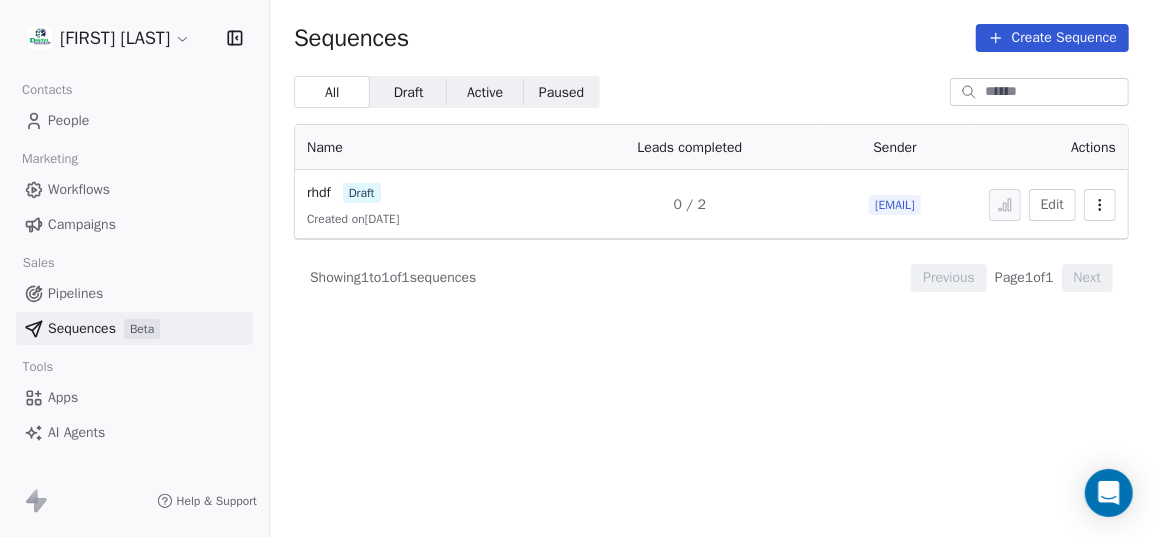 click on "Create Sequence" at bounding box center [1052, 38] 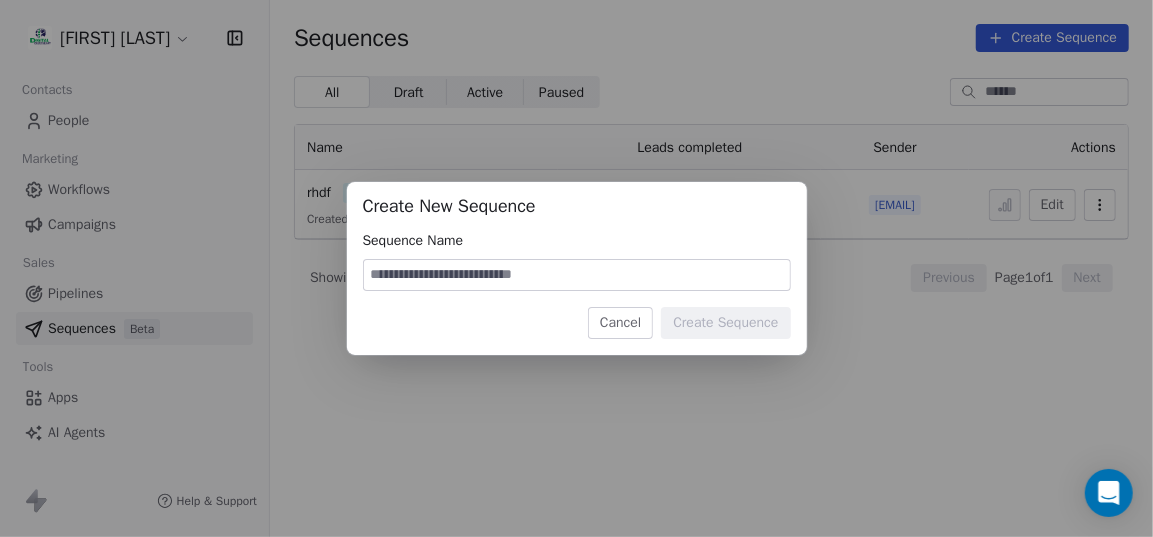 click at bounding box center (577, 275) 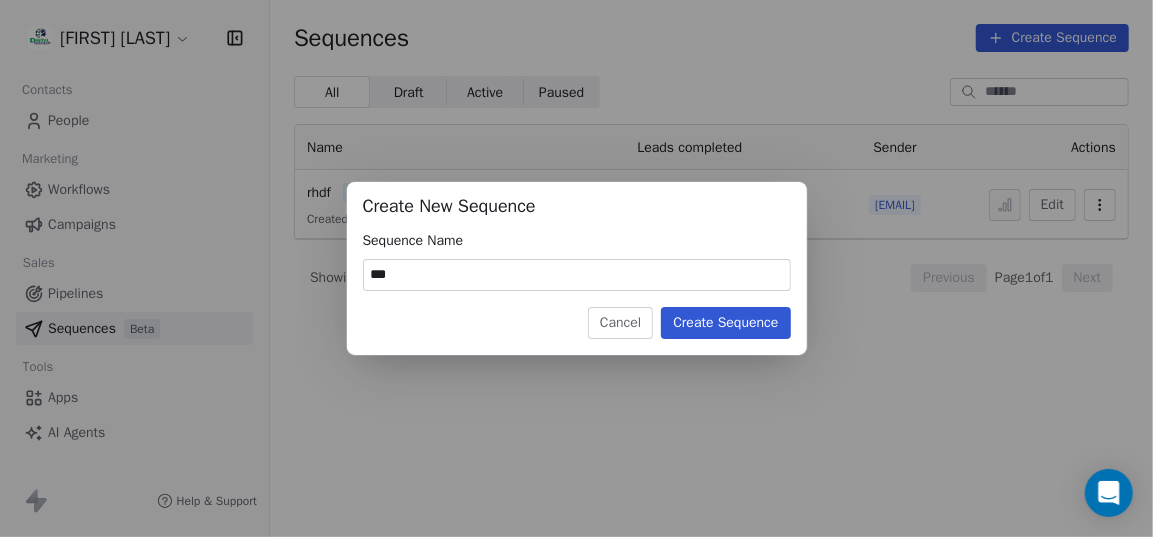 type on "***" 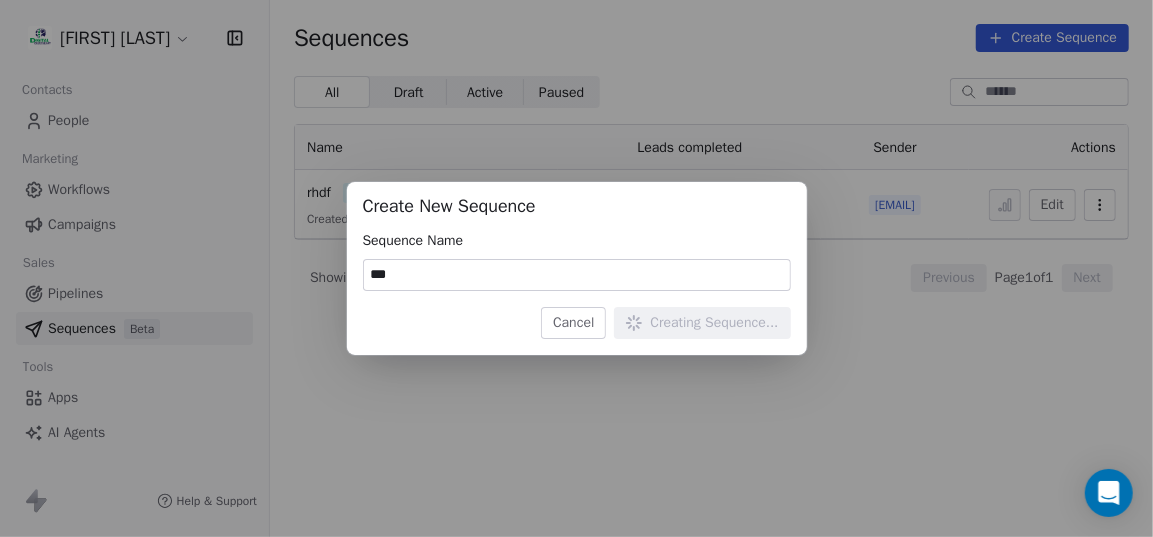 type 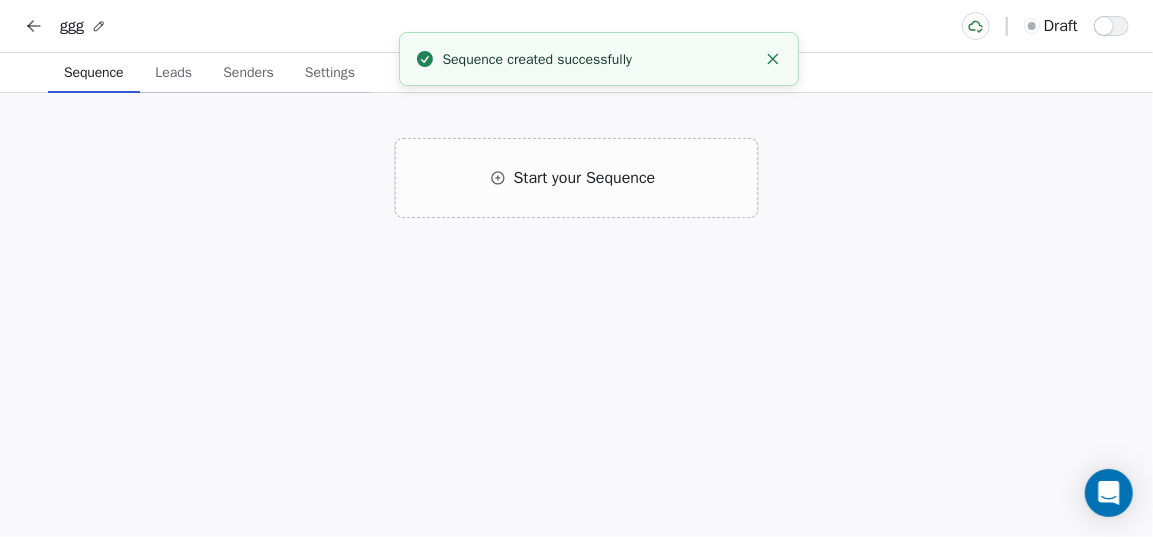 click on "Start your Sequence" at bounding box center (576, 315) 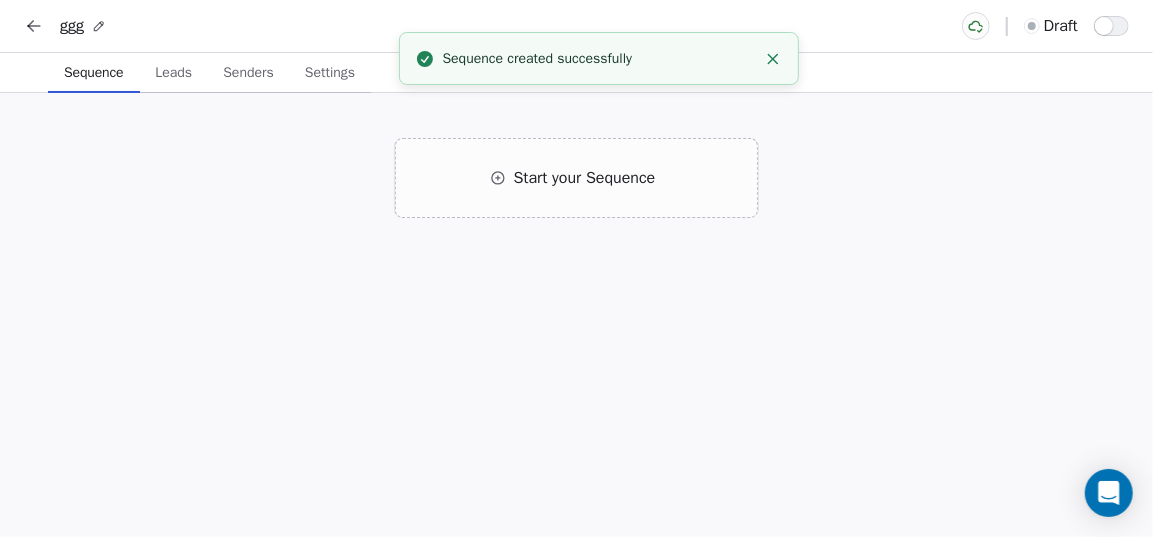 click 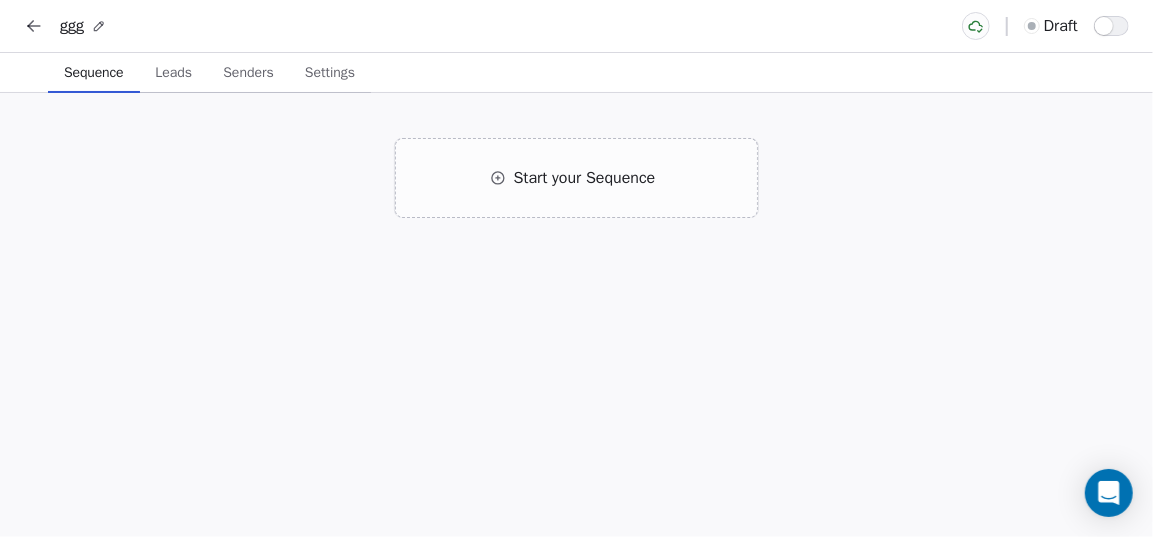 click on "Leads Leads" at bounding box center [174, 73] 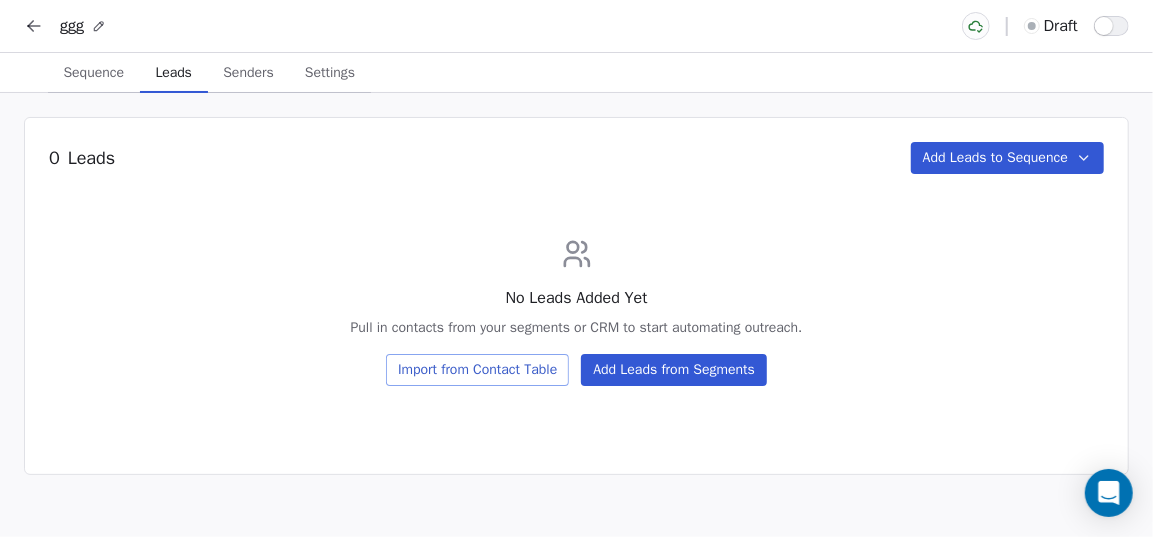 click on "Senders" at bounding box center [248, 73] 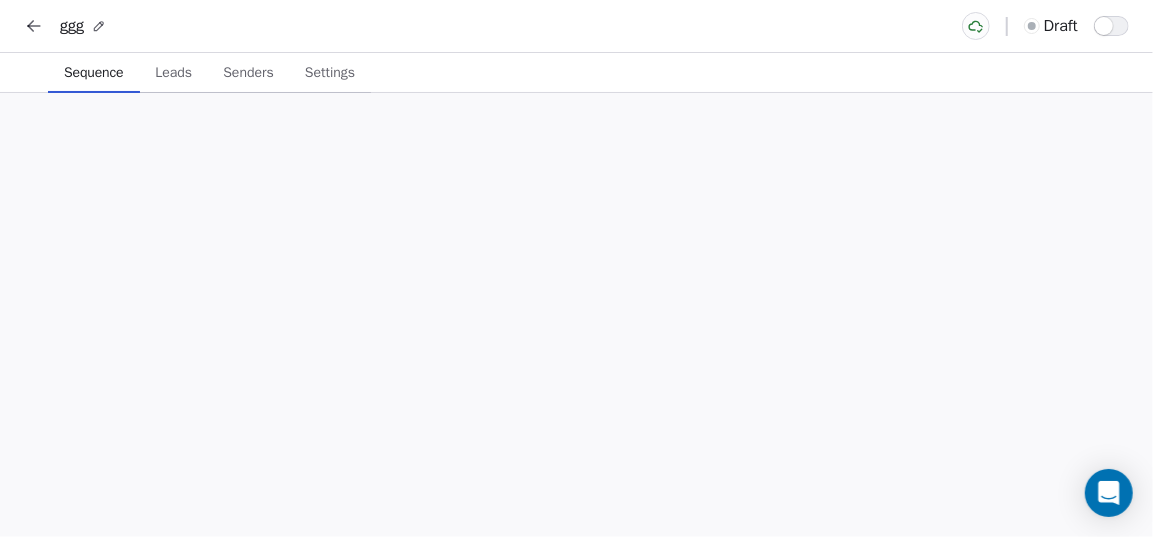click on "Sequence" at bounding box center [94, 73] 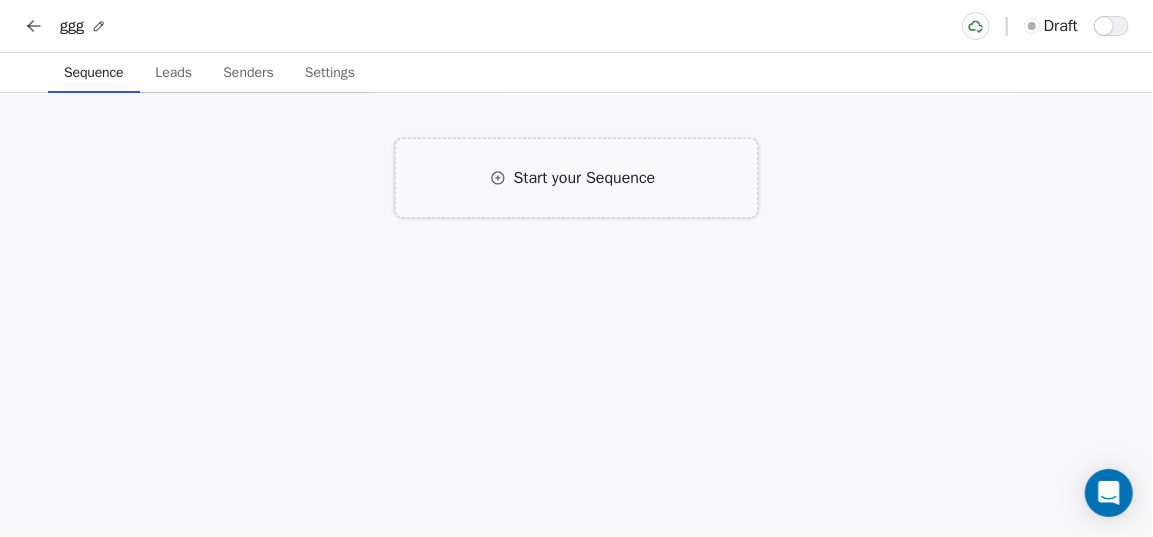 click on "Start your Sequence" at bounding box center [576, 178] 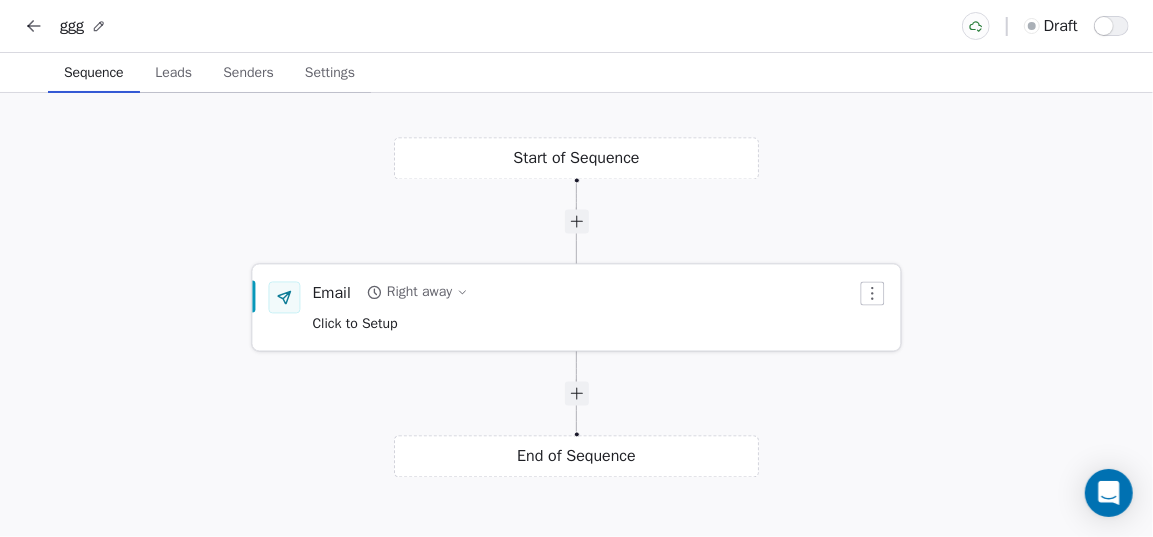 click on "Email" at bounding box center (332, 293) 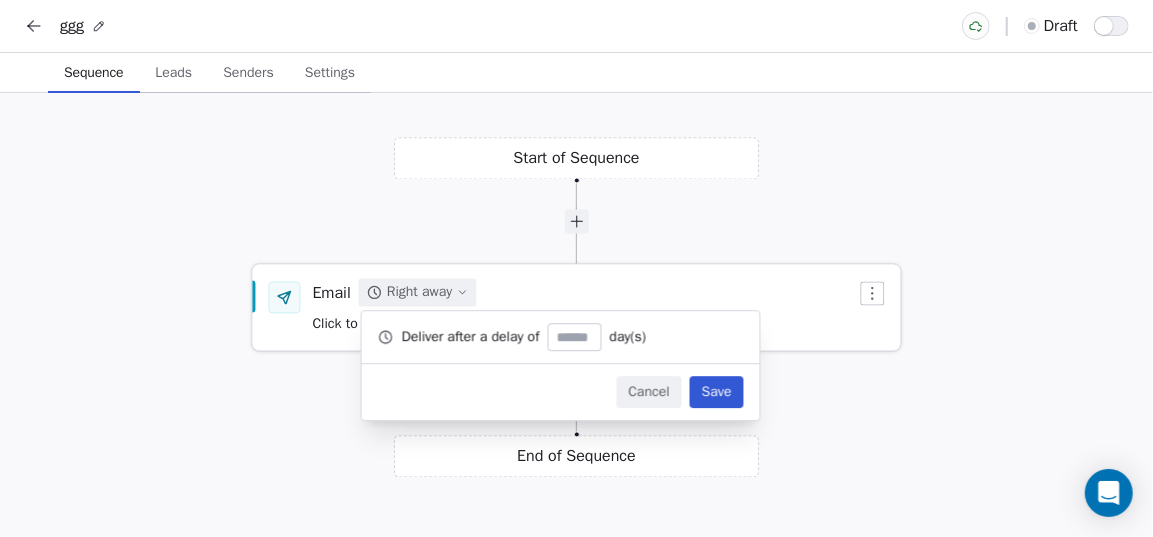 click on "Right away" at bounding box center (419, 293) 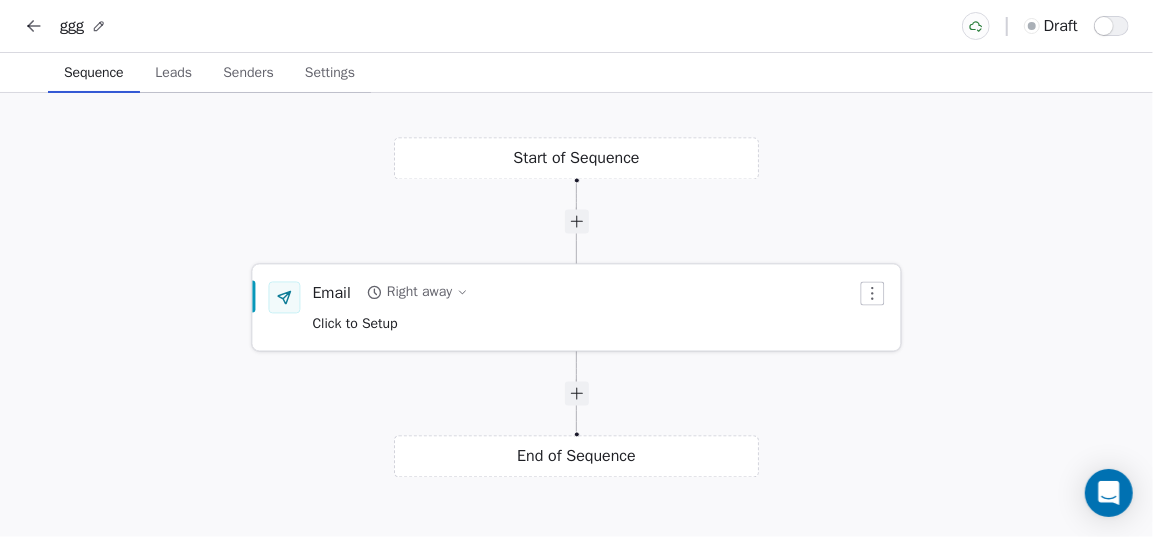 click on "Email Right away Click to Setup" at bounding box center (585, 308) 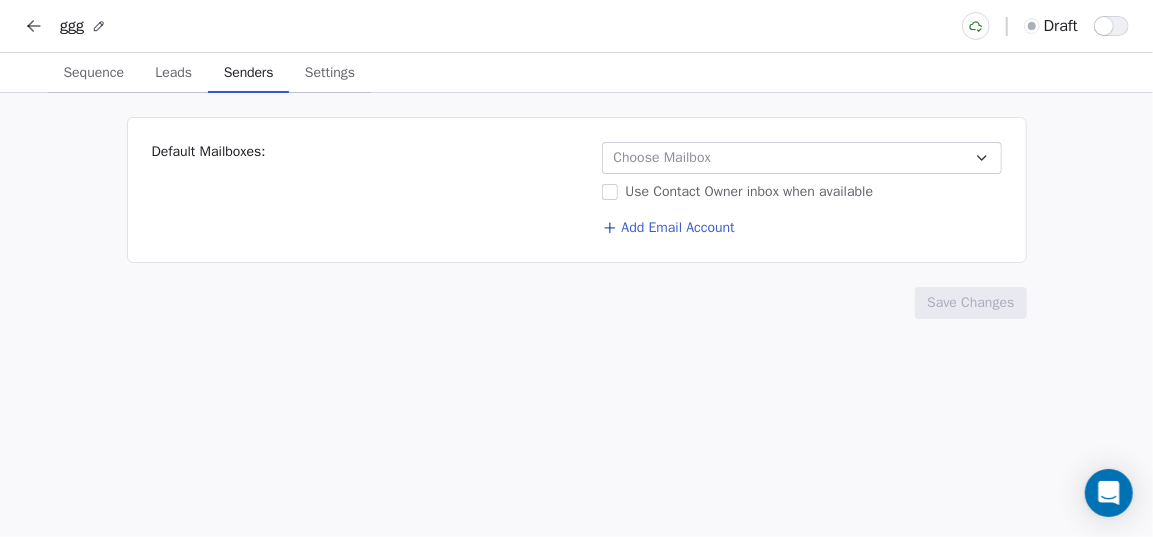 click on "ggg draft Sequence Sequence Leads Leads Senders Senders Settings Settings Default Mailboxes: Choose Mailbox Use Contact Owner inbox when available Add Email Account Save Changes" at bounding box center [576, 268] 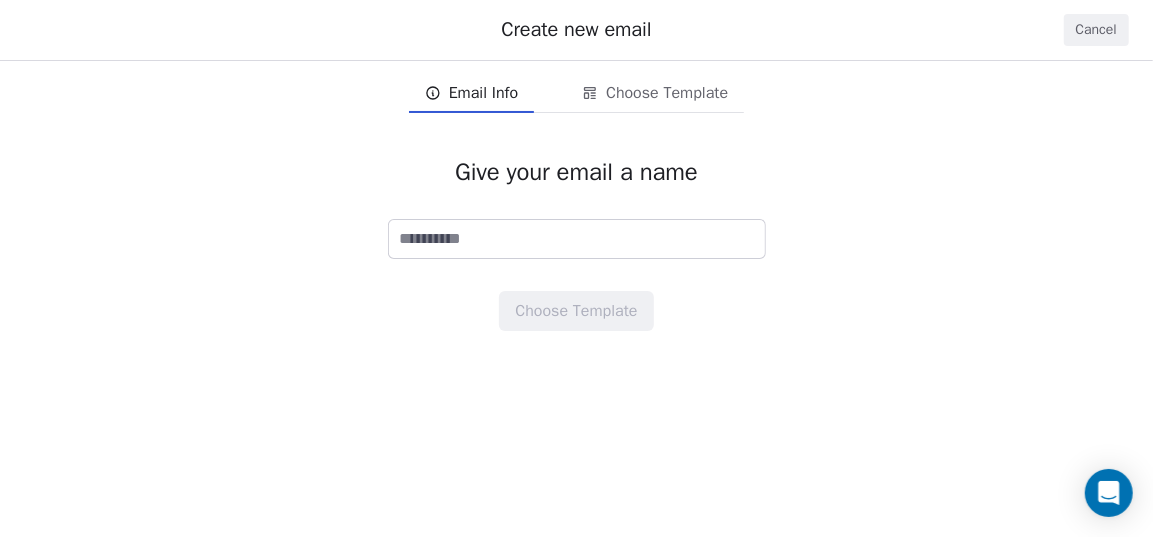 click on "Create new email Cancel" at bounding box center (576, 30) 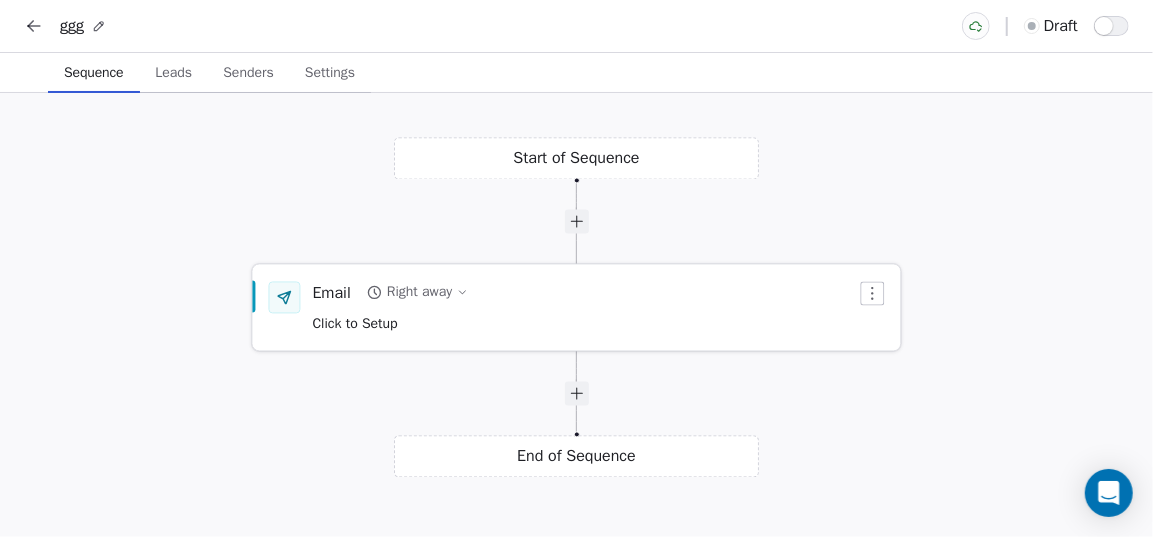 click 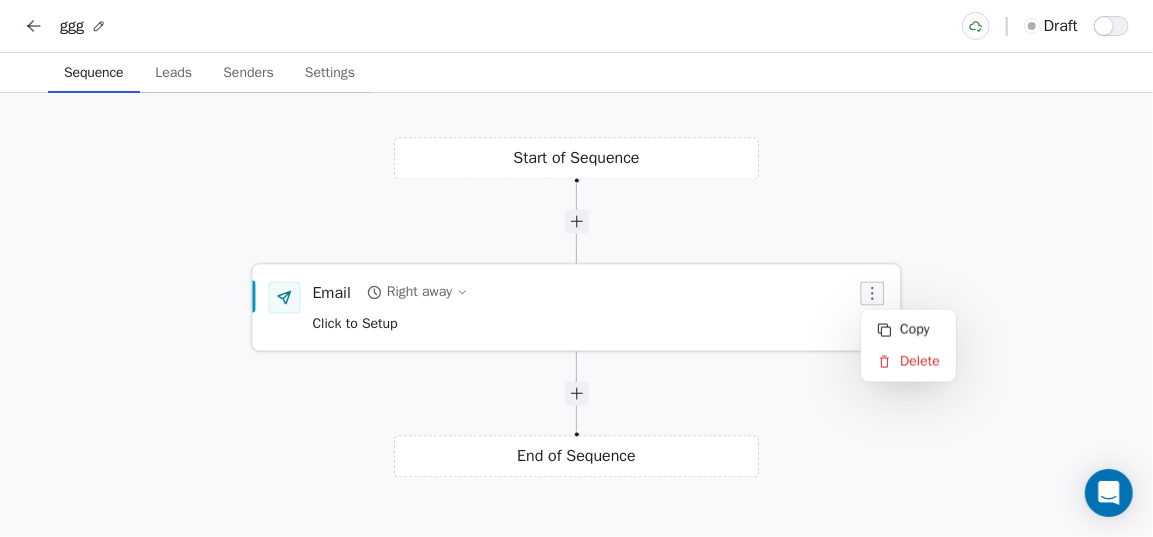 drag, startPoint x: 721, startPoint y: 313, endPoint x: 280, endPoint y: 274, distance: 442.72113 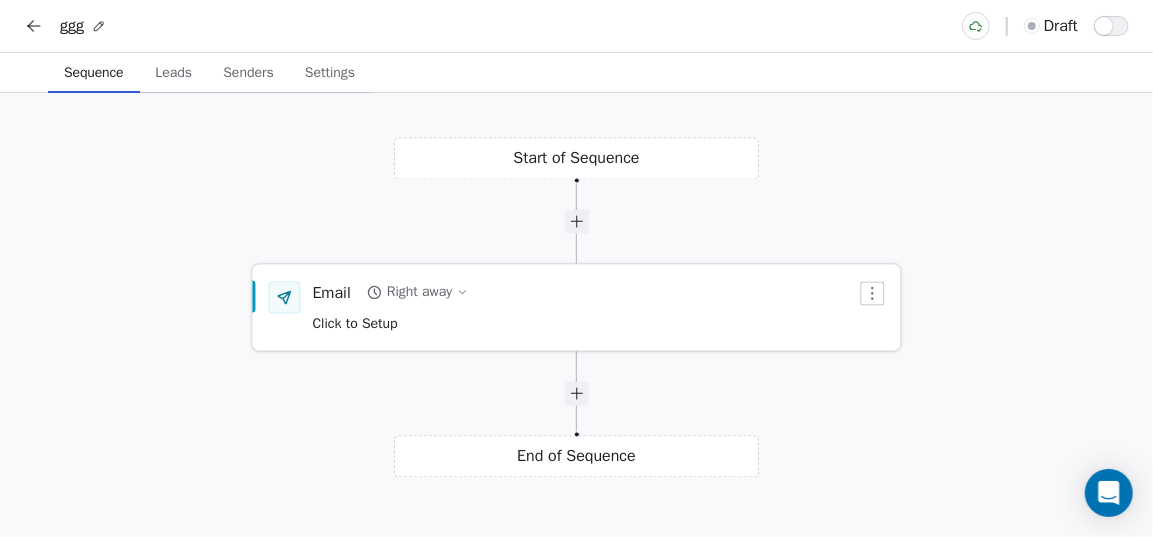 click on "Click to Setup" at bounding box center (355, 324) 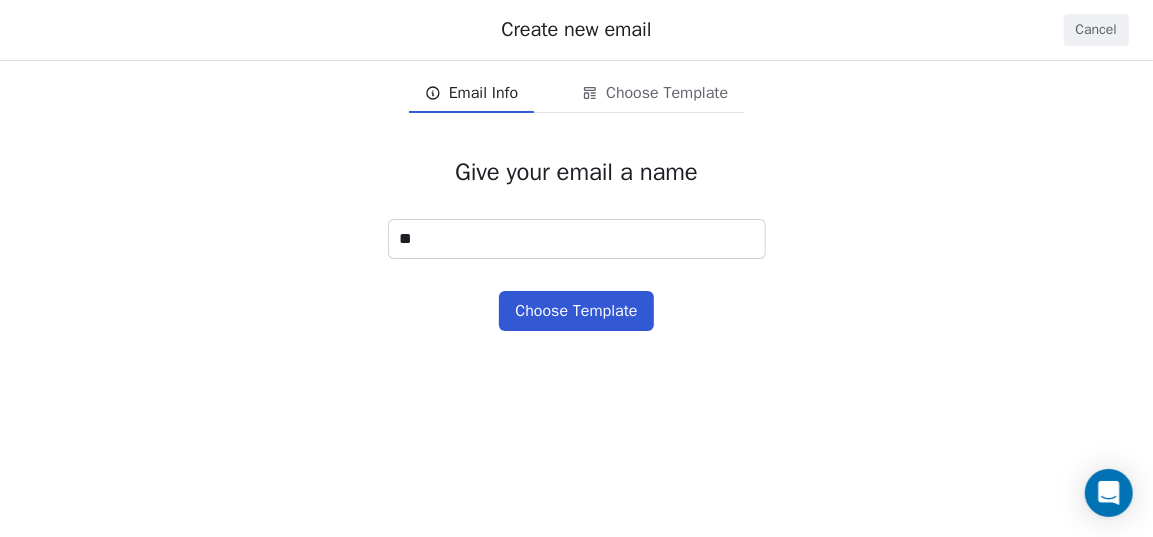type on "**" 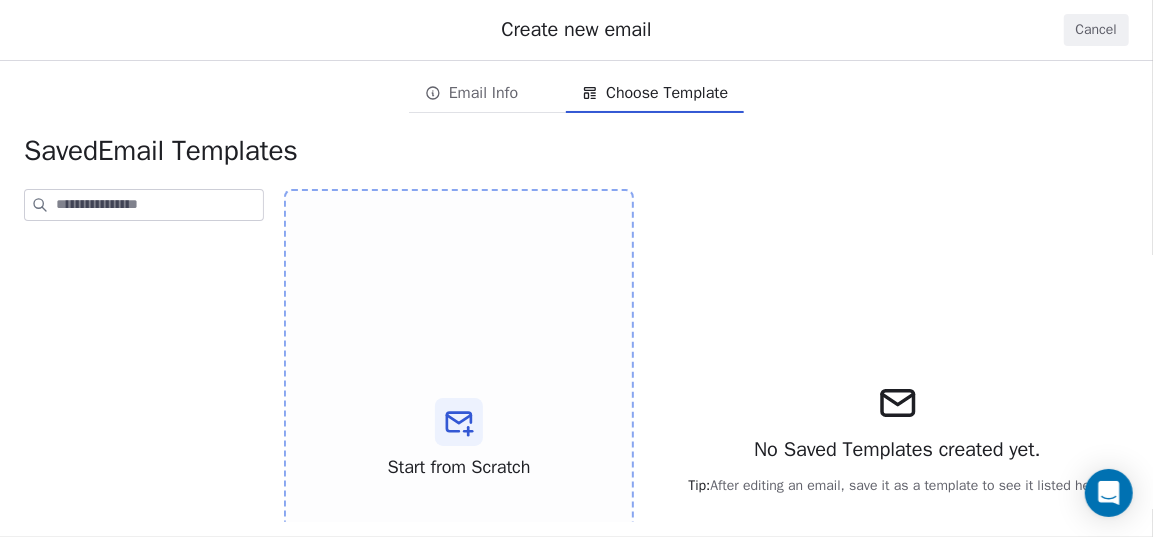 click on "Email Info" at bounding box center [483, 93] 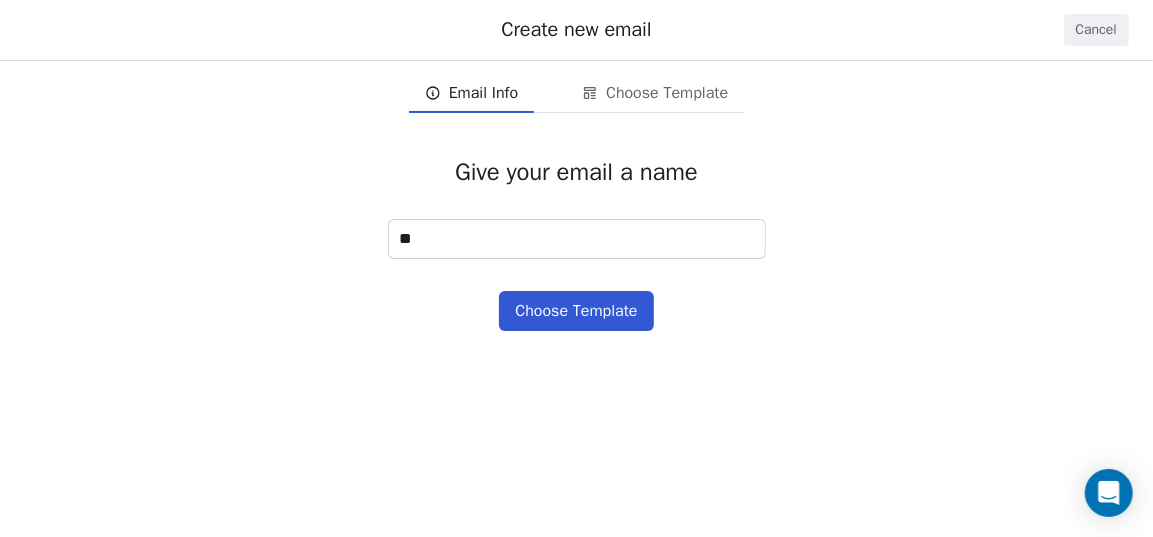 click on "Choose Template" at bounding box center [655, 93] 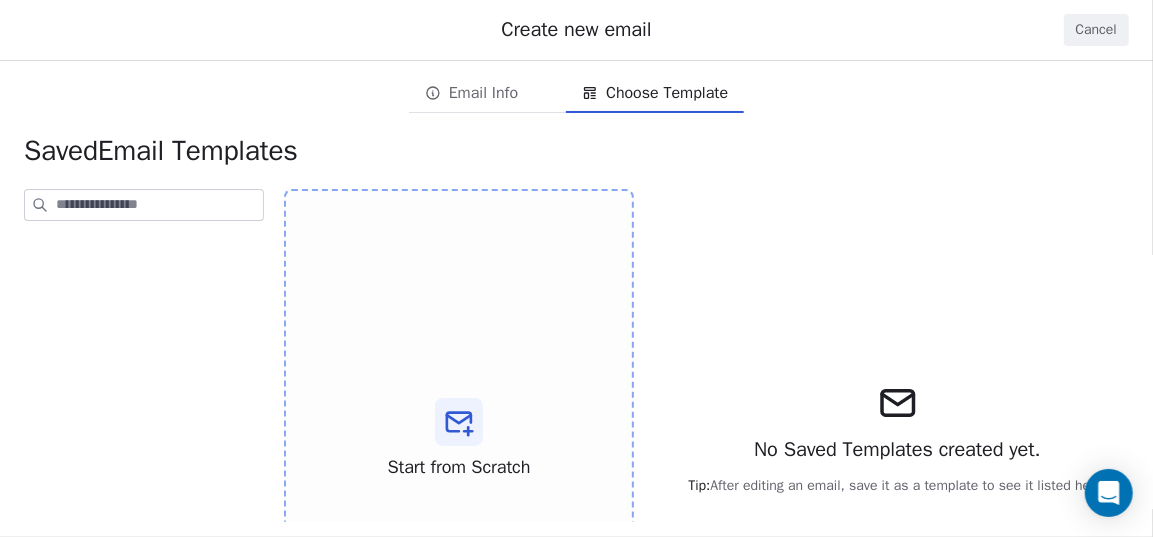 click on "Cancel" at bounding box center (1096, 30) 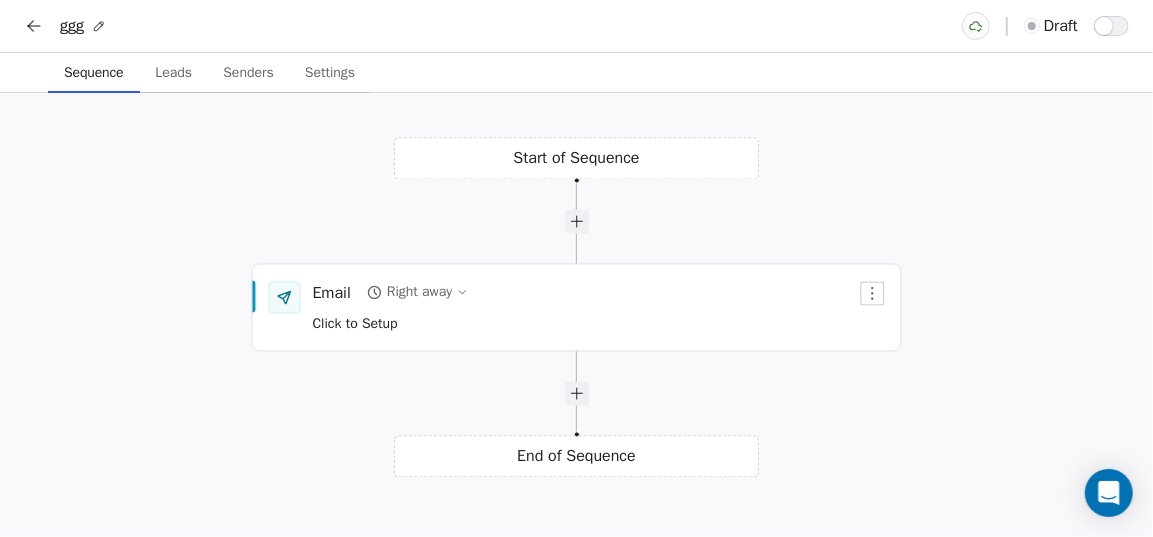 click on "Leads" at bounding box center (173, 73) 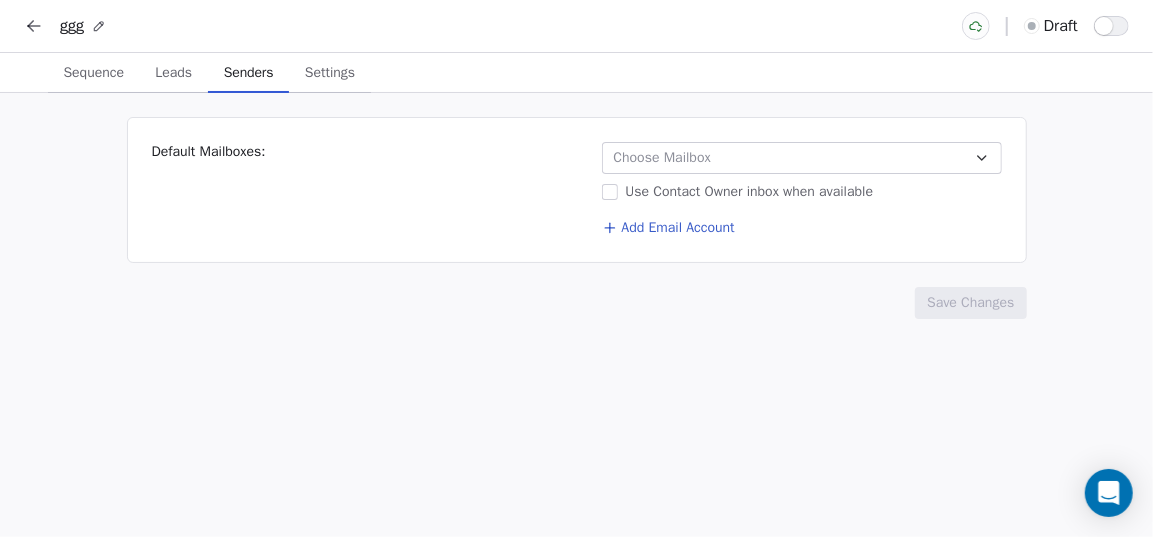 click on "Senders" at bounding box center [249, 73] 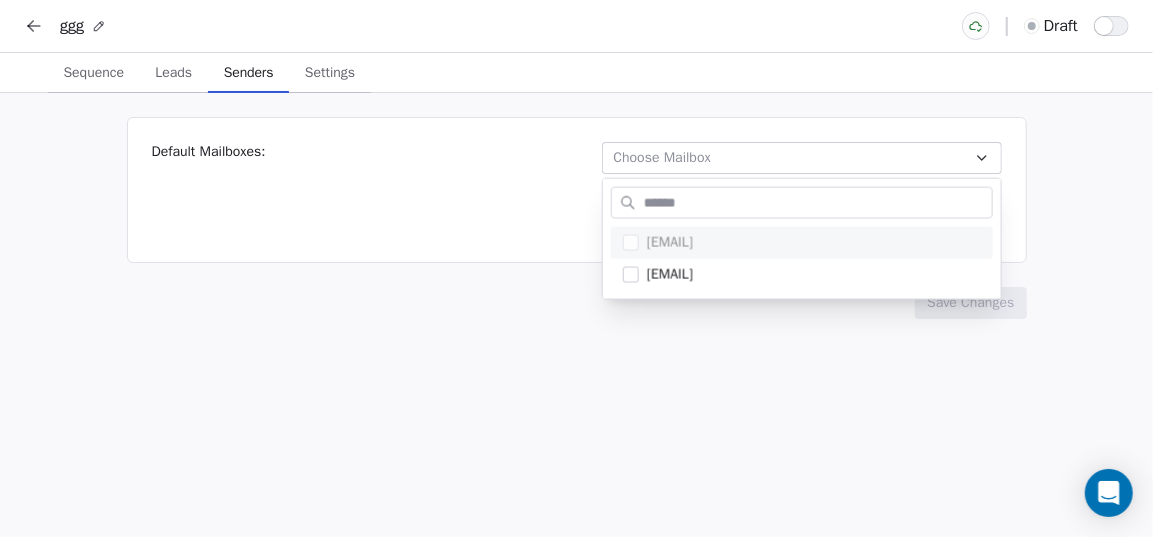 click on "ggg draft Sequence Sequence Leads Leads Senders Senders Settings Settings Default Mailboxes: Choose Mailbox Use Contact Owner inbox when available Add Email Account Save Changes
balvirsinghbhullar@gmail.com balvirsinghbhullar@yahoo.com" at bounding box center [576, 281] 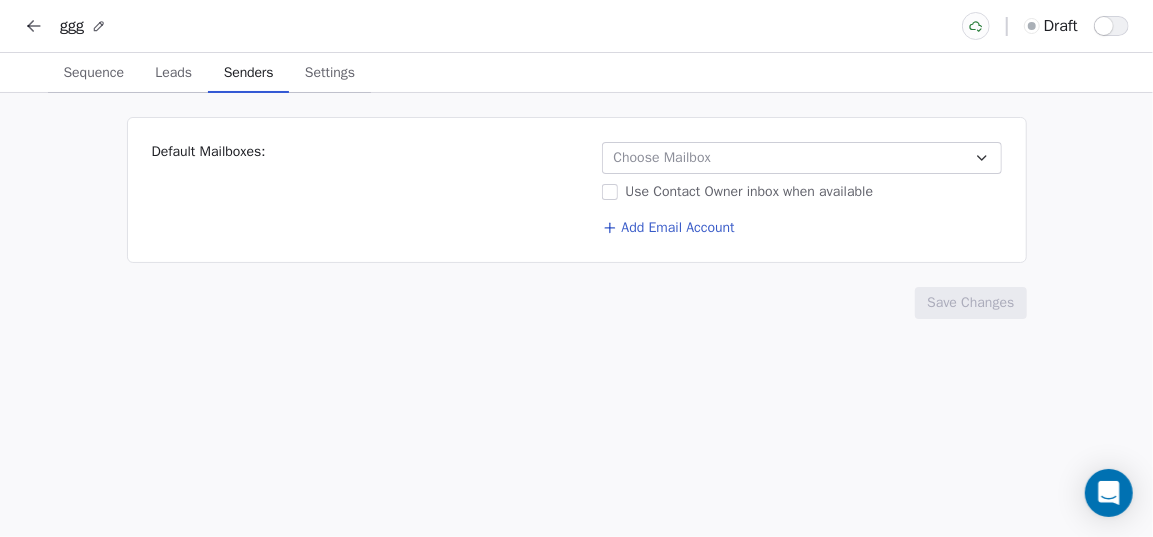 click on "Use Contact Owner inbox when available" at bounding box center [802, 192] 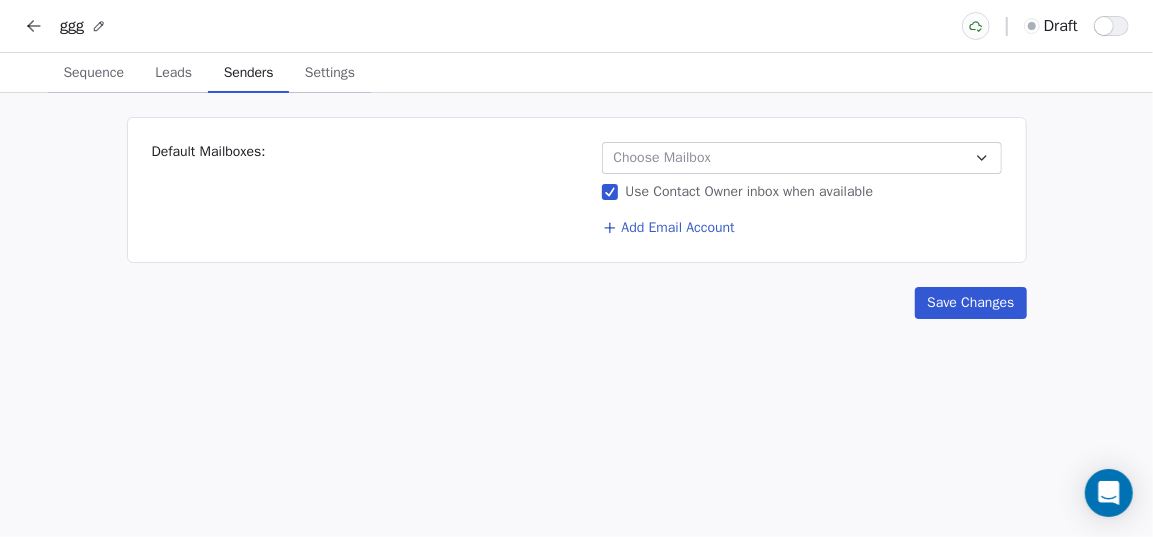 click on "Use Contact Owner inbox when available" at bounding box center (802, 192) 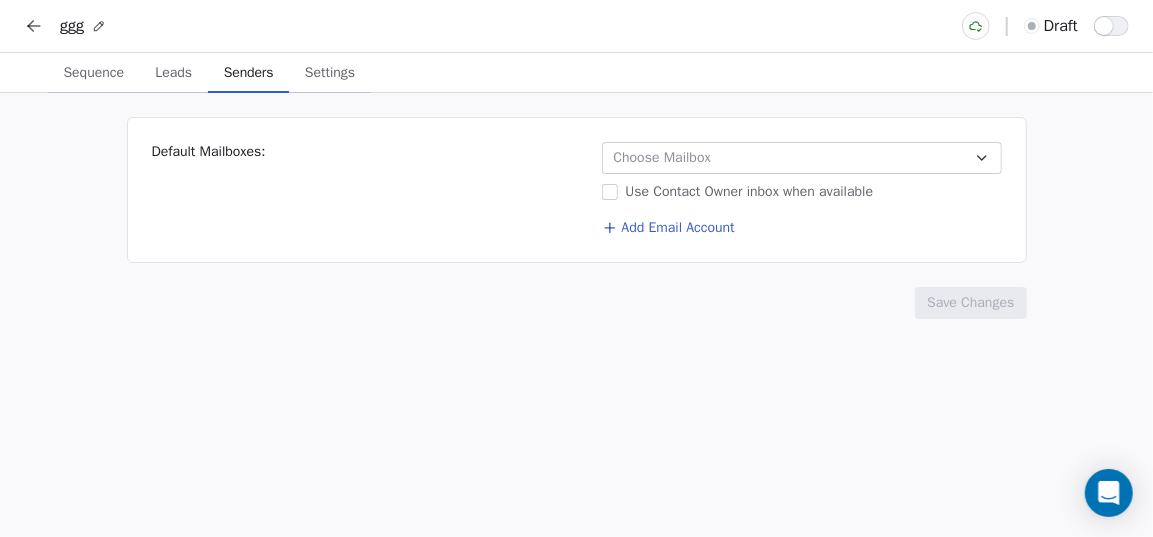 click on "Add Email Account" at bounding box center (668, 228) 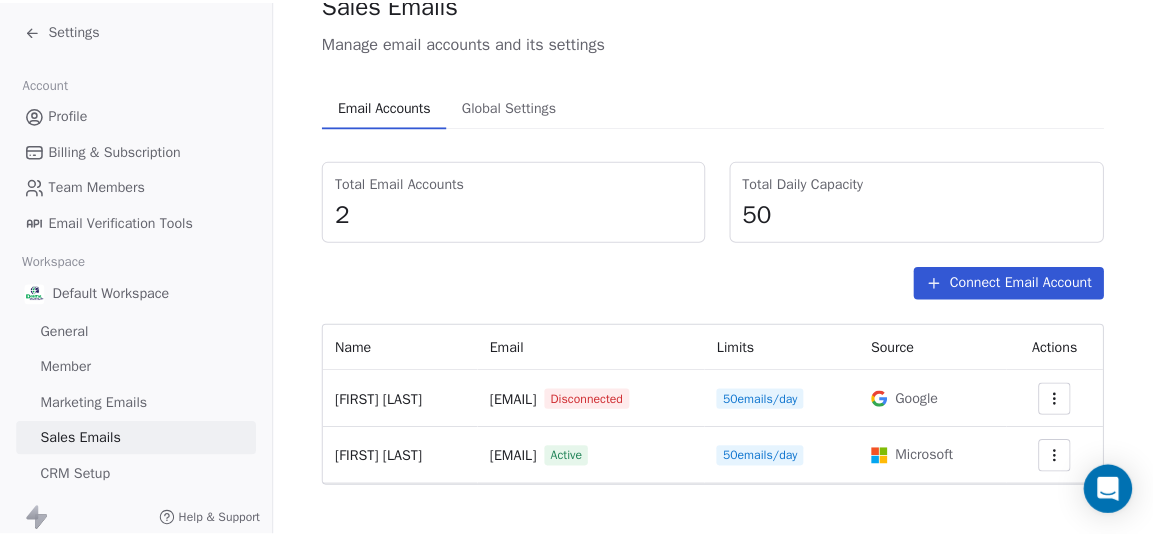 scroll, scrollTop: 0, scrollLeft: 0, axis: both 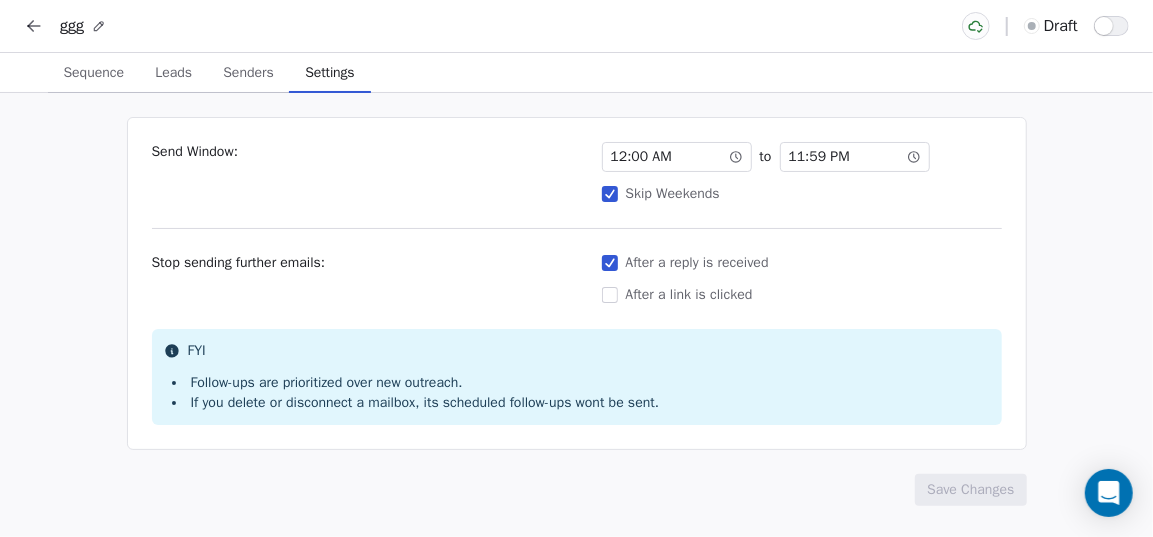 click on "Settings Settings" at bounding box center [329, 73] 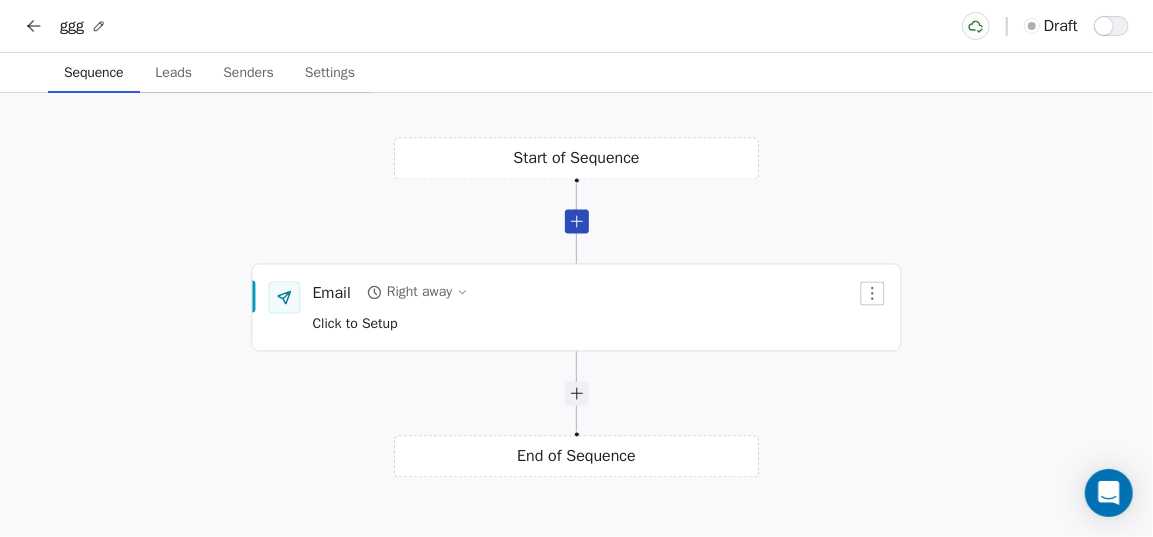 click at bounding box center (577, 222) 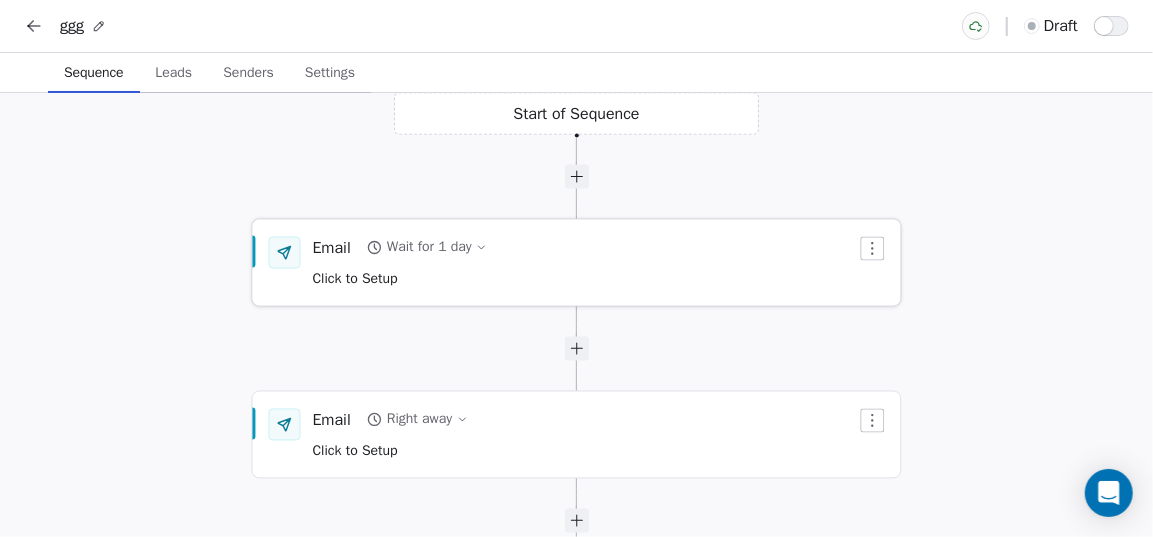 click 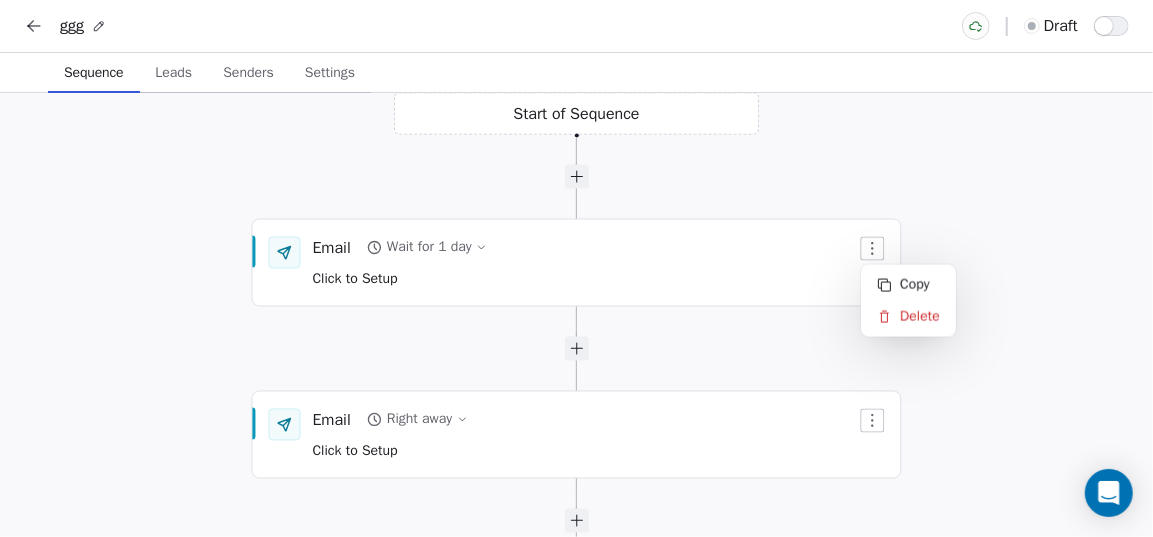 click on "ggg draft Sequence Sequence Leads Leads Senders Senders Settings Settings Start of Sequence Email Right away Click to Setup End of Sequence Email Wait for 1 day Click to Setup React Flow Press enter or space to select a node. You can then use the arrow keys to move the node around.  Press delete to remove it and escape to cancel.   Press enter or space to select an edge. You can then press delete to remove it or escape to cancel.
Copy  Delete" at bounding box center [576, 281] 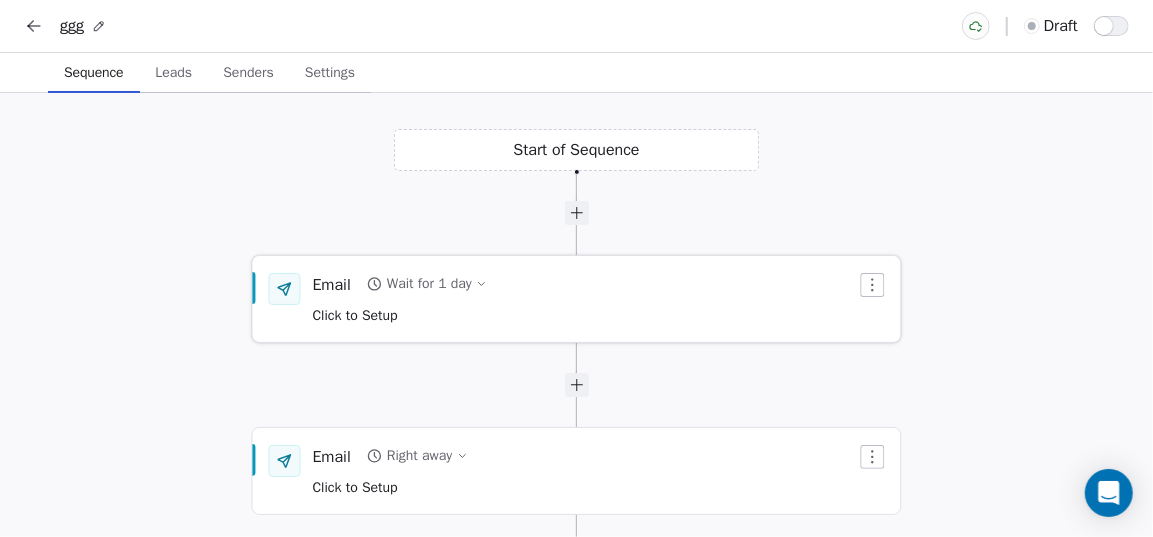 click on "Email Wait for 1 day Click to Setup" at bounding box center [400, 299] 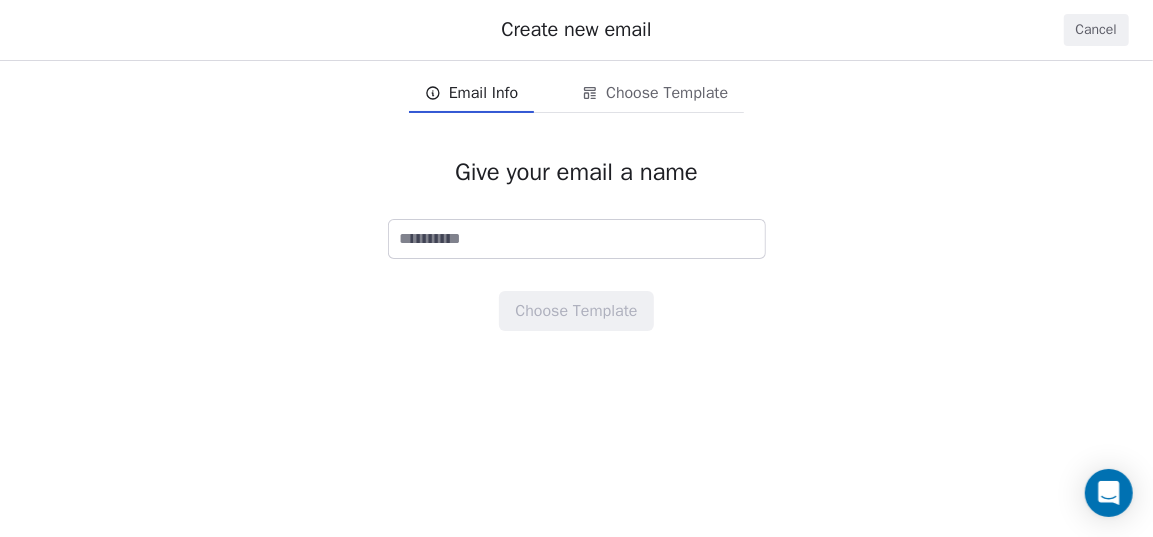 click at bounding box center (577, 239) 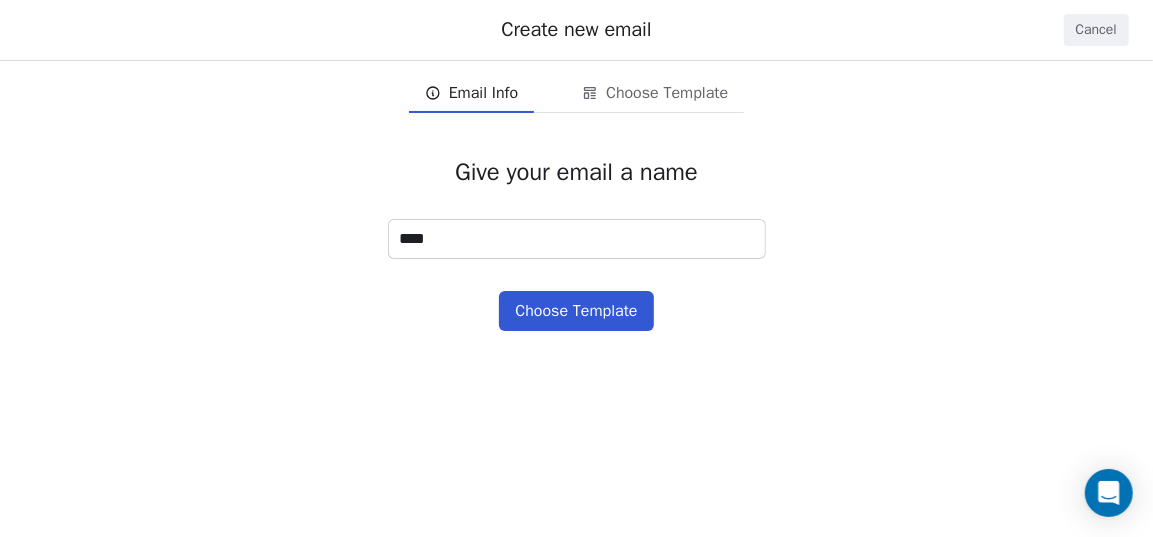 type on "****" 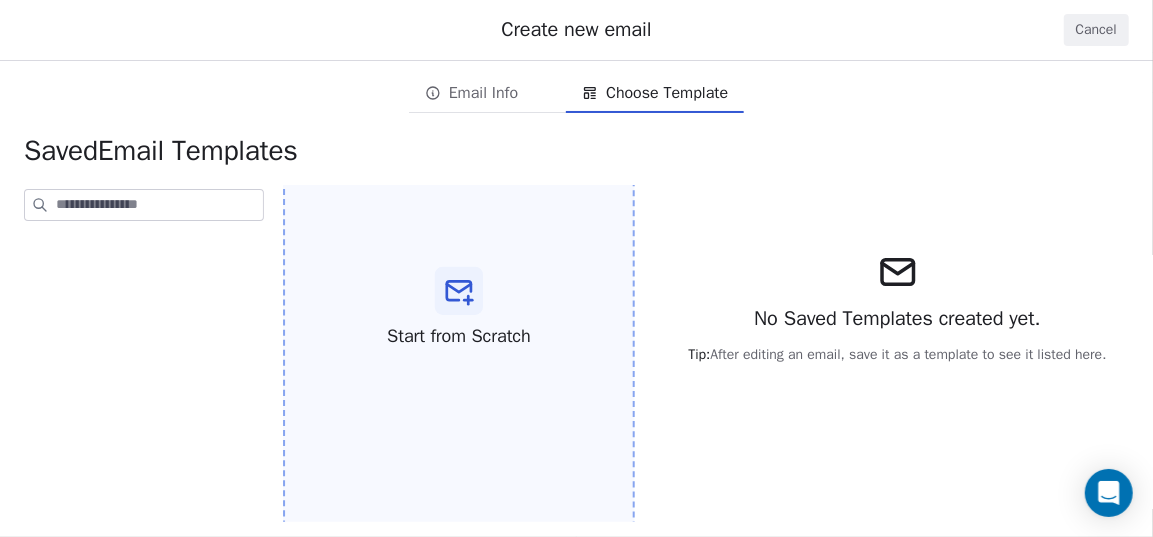 scroll, scrollTop: 167, scrollLeft: 0, axis: vertical 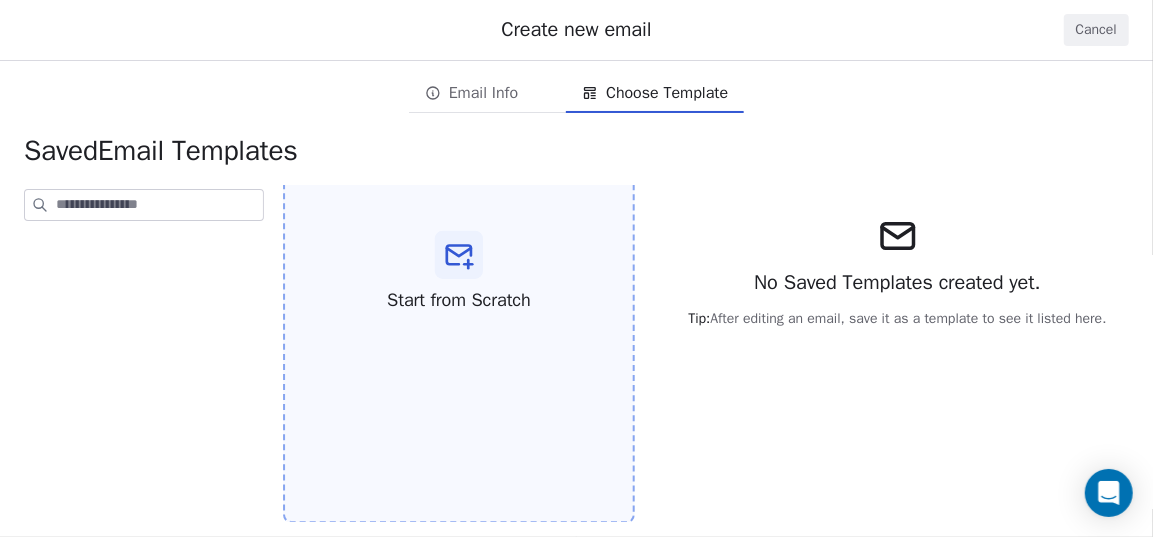 click on "Start from Scratch" at bounding box center (459, 300) 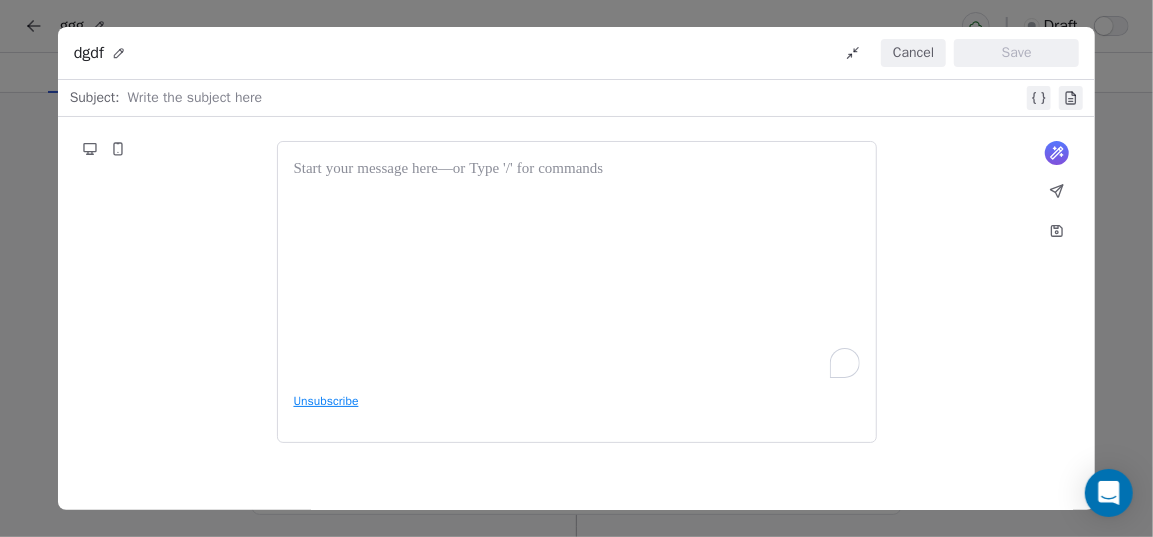 click on "Cancel" at bounding box center [913, 53] 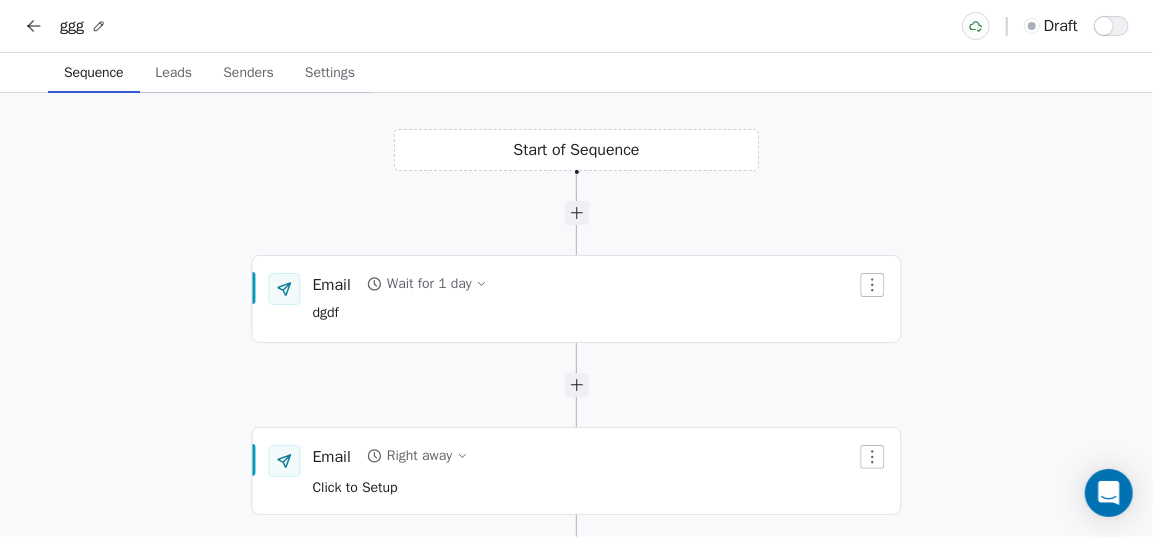 click 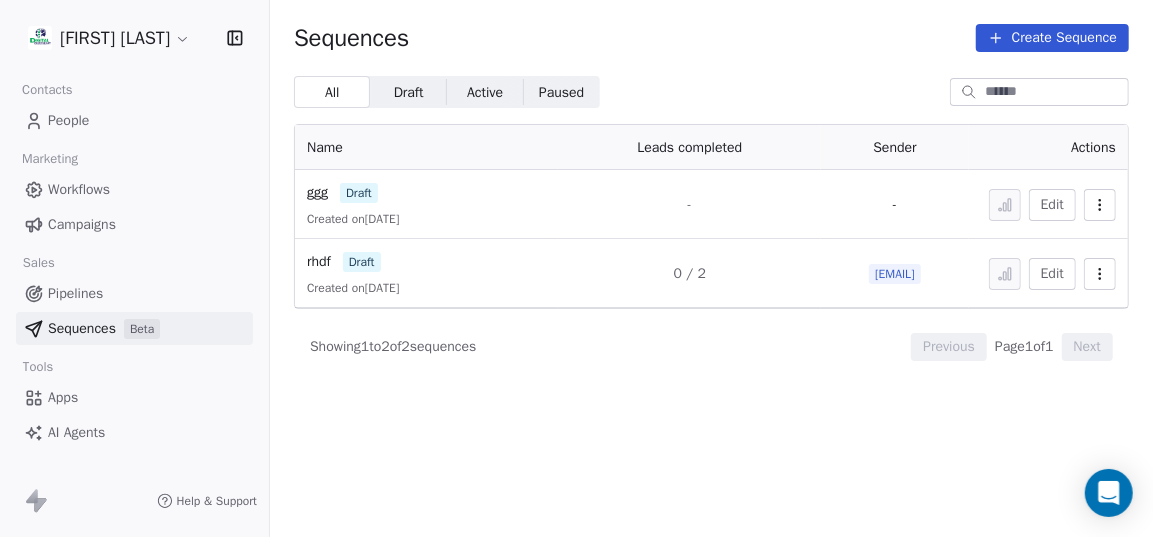 click on "People" at bounding box center [68, 120] 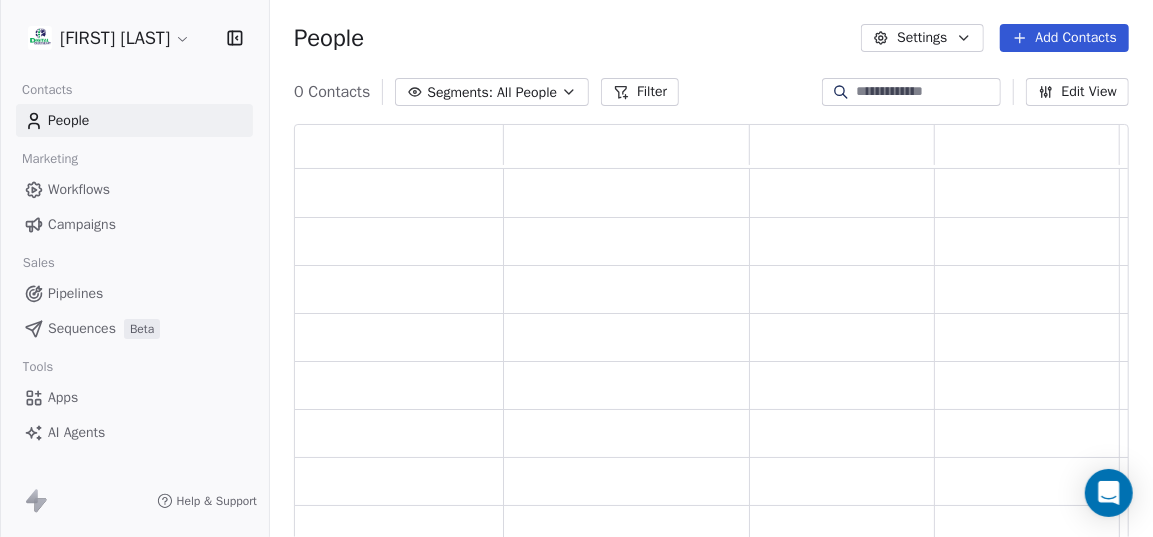 scroll, scrollTop: 14, scrollLeft: 14, axis: both 